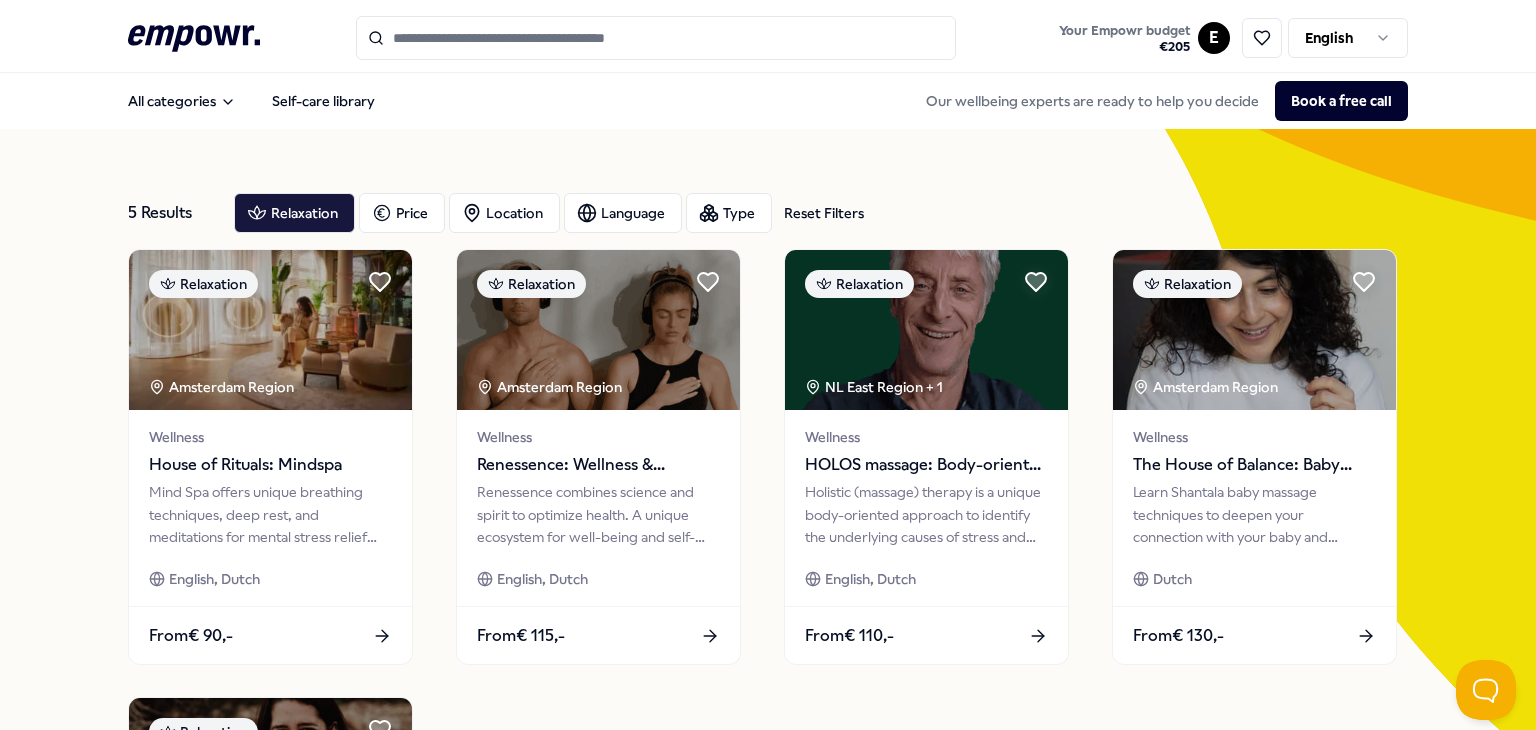 scroll, scrollTop: 0, scrollLeft: 0, axis: both 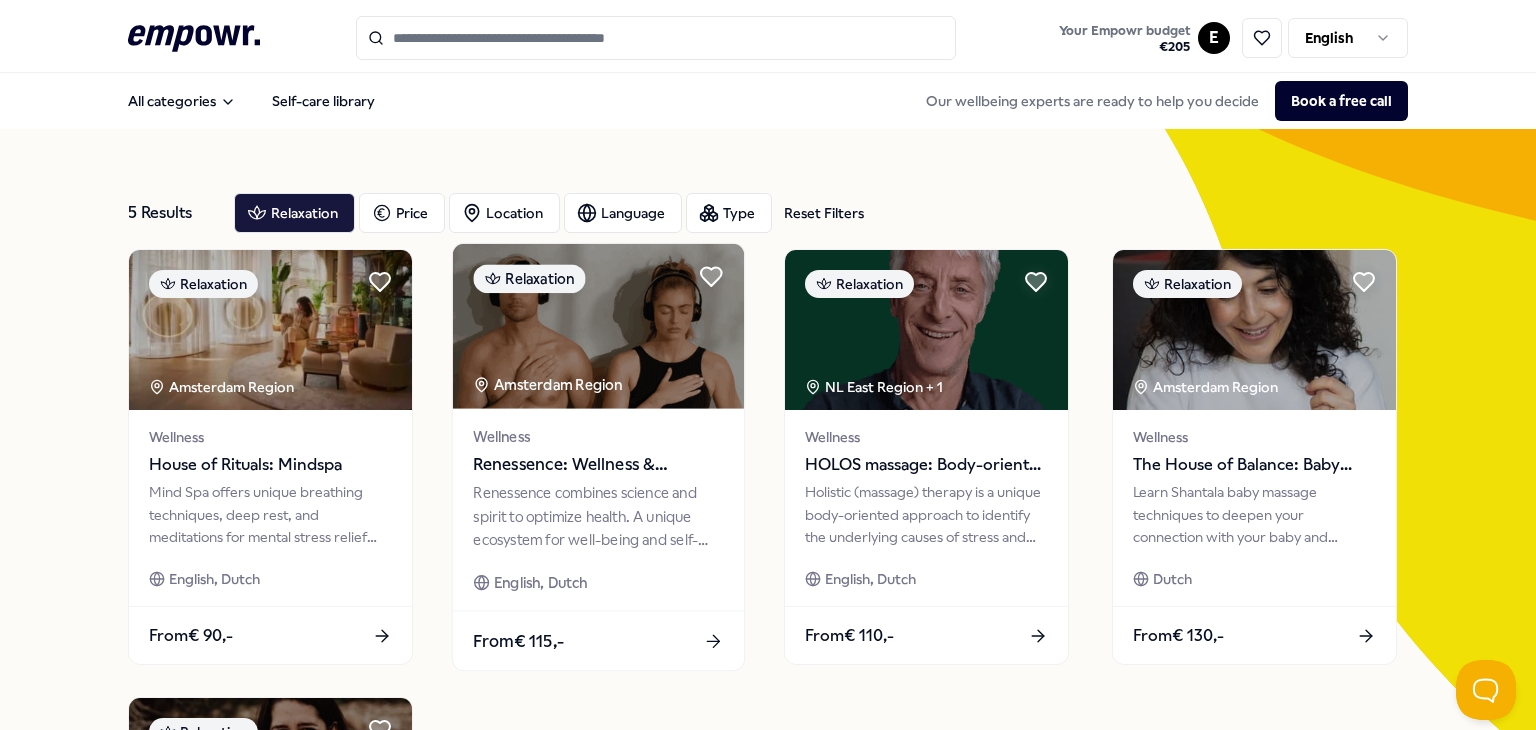click on "Renessence combines science and spirit to optimize health. A unique ecosystem
for well-being and self-care." at bounding box center [598, 516] 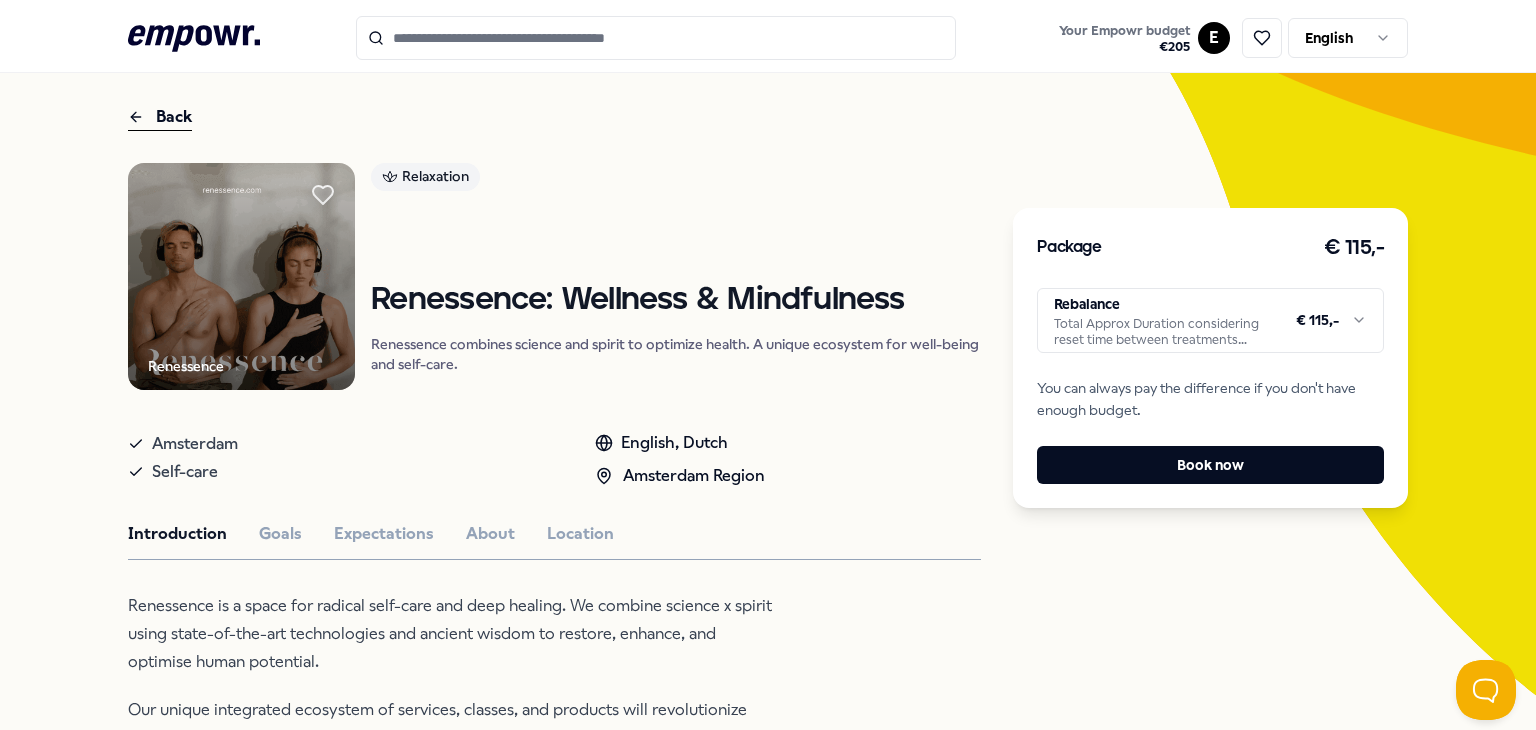 scroll, scrollTop: 100, scrollLeft: 0, axis: vertical 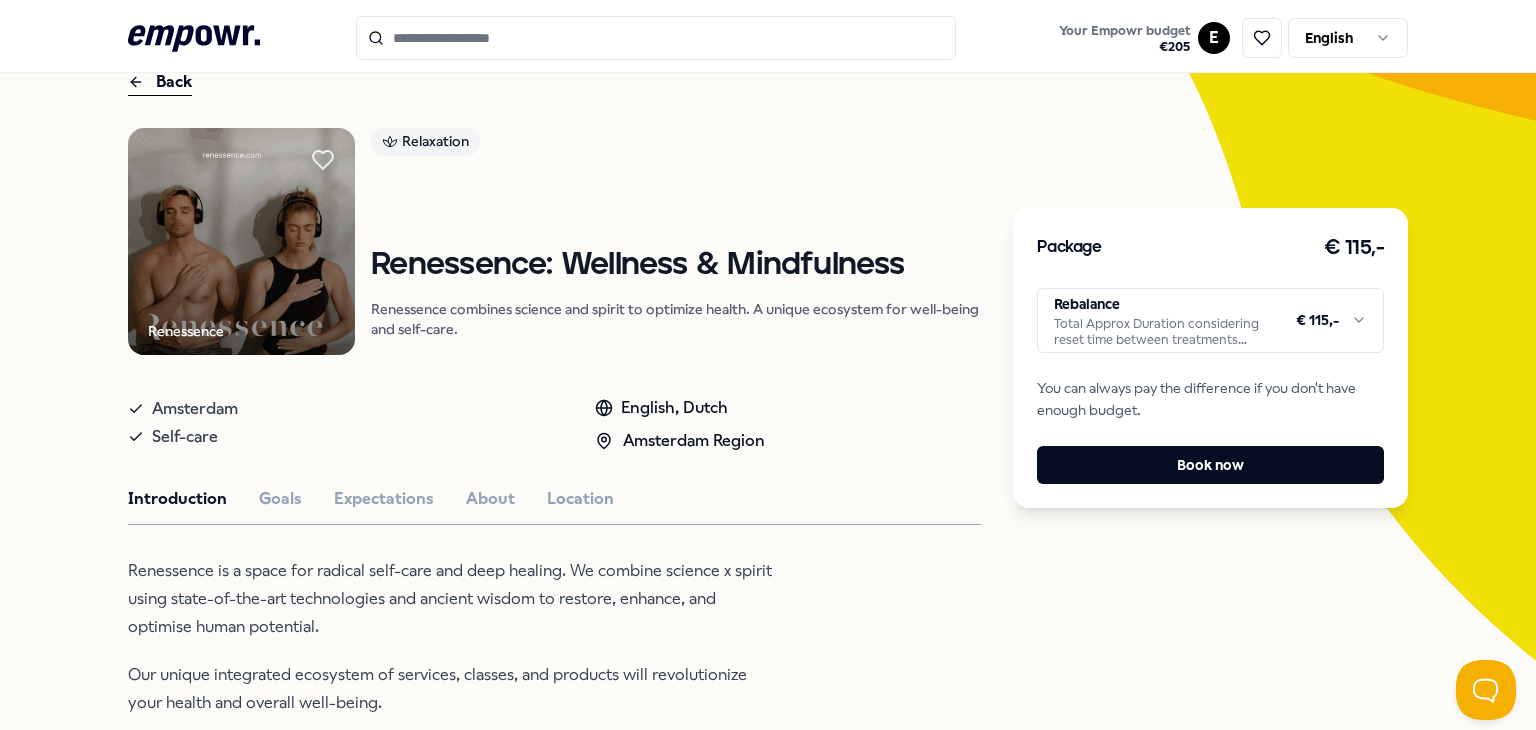 click on ".empowr-logo_svg__cls-1{fill:#03032f} Your Empowr budget € 205 E English All categories   Self-care library Back Renessence Relaxation Renessence: Wellness & Mindfulness Renessence combines science and spirit to optimize health. A unique ecosystem for well-being and self-care. [CITY] Self-care English, Dutch [STATE] Renessence is a space for radical self-care and deep healing. We combine science x spirit using state-of-the-art technologies and ancient wisdom to restore, enhance, and optimise human potential.  Our unique integrated ecosystem of services, classes, and products will revolutionize your health and overall well-being. Recommended Relaxation [STATE]   Wellness Renessence: Wellness & Mindfulness Renessence combines science and spirit to optimize health. A unique ecosystem
for well-being and self-care. English, Dutch From  € 115,- Relaxation [STATE]   Wellness House of Rituals: Mindspa English, Dutch From  € 90,-" at bounding box center [768, 365] 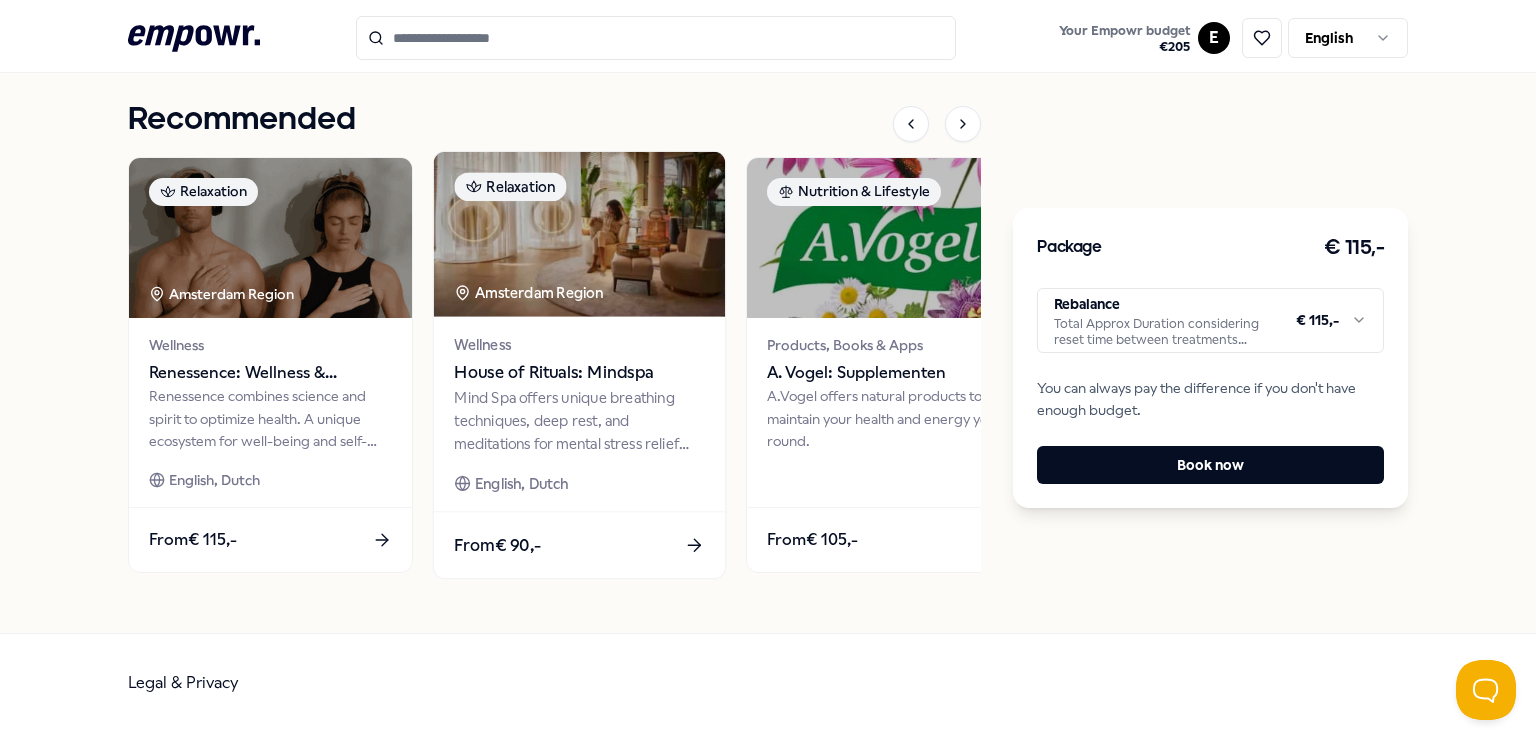 scroll, scrollTop: 354, scrollLeft: 0, axis: vertical 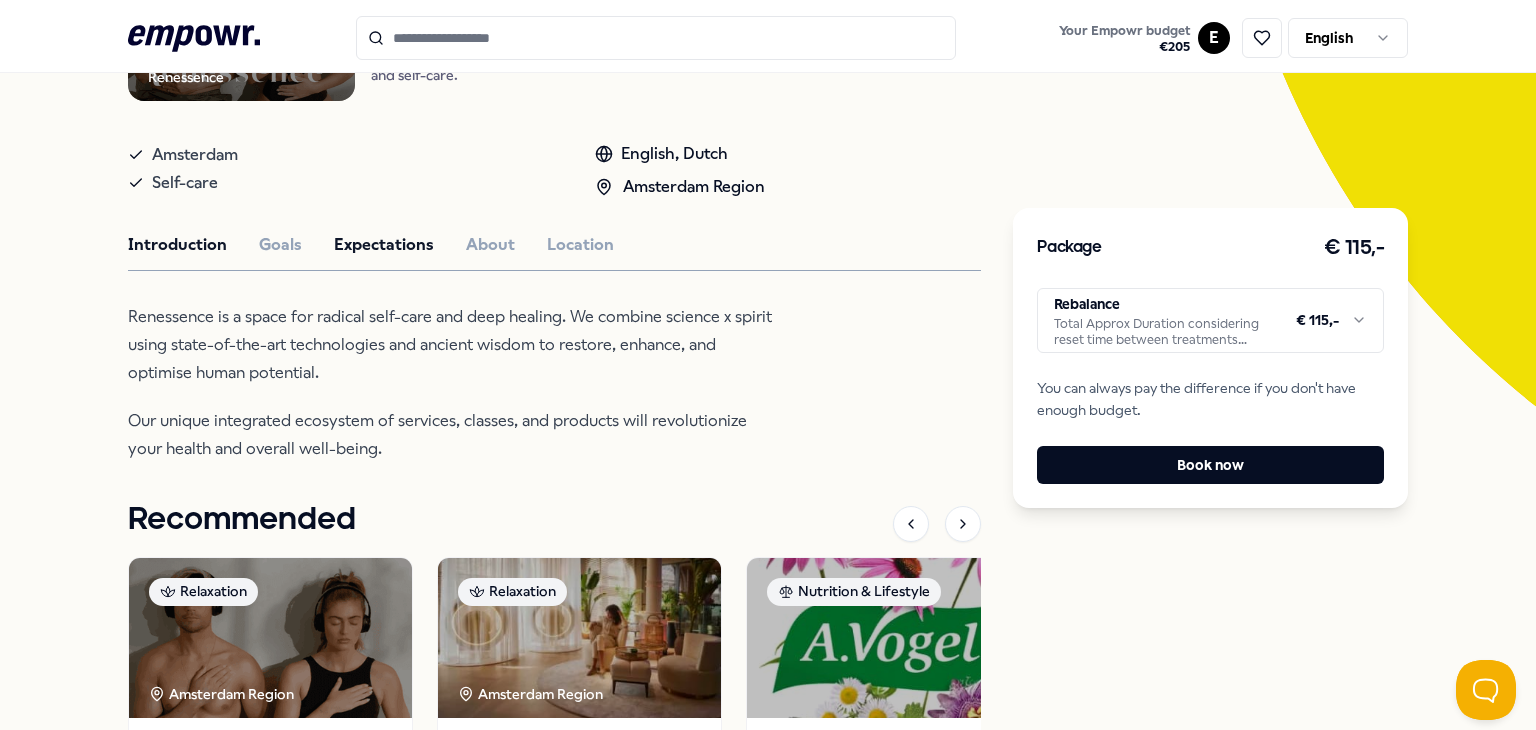 click on "Expectations" at bounding box center (384, 245) 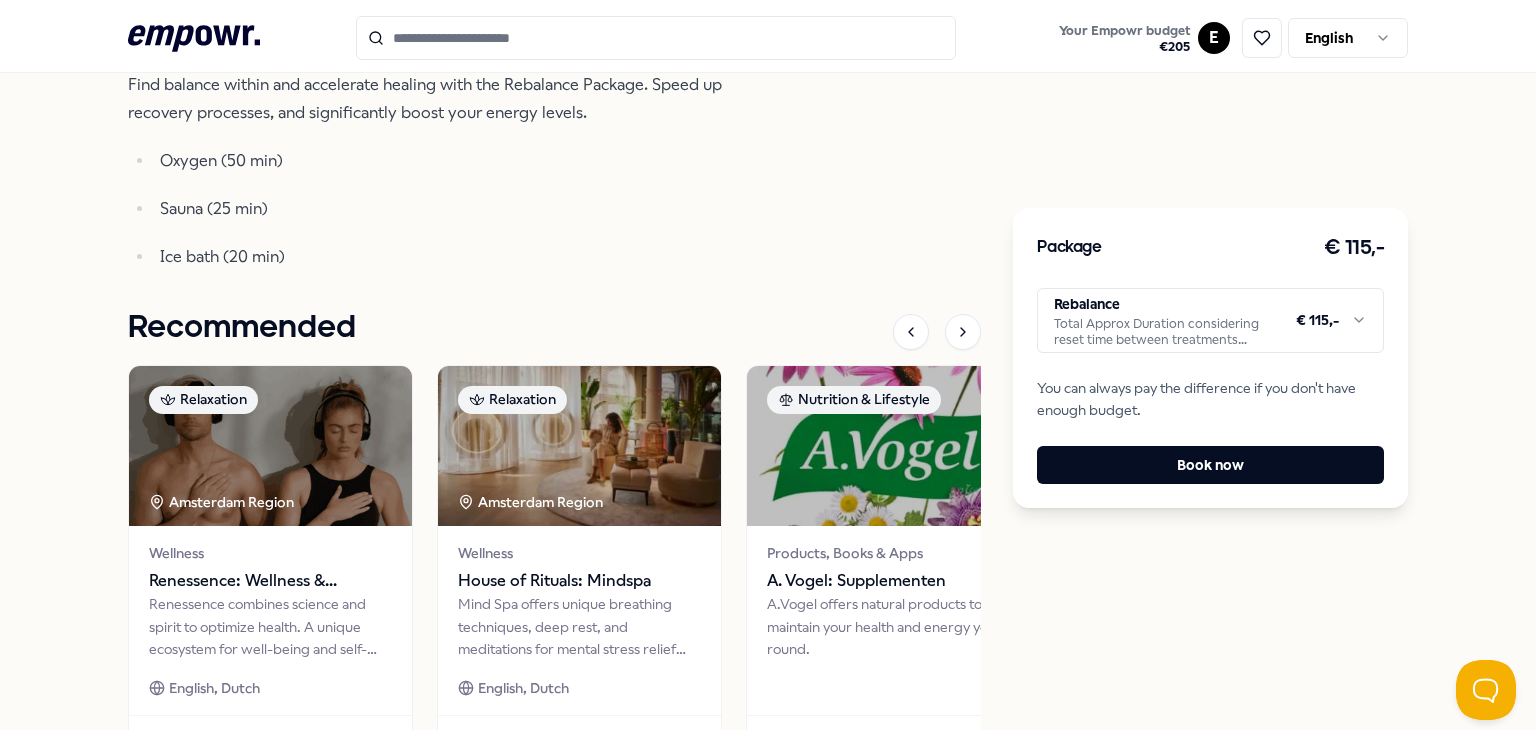 scroll, scrollTop: 754, scrollLeft: 0, axis: vertical 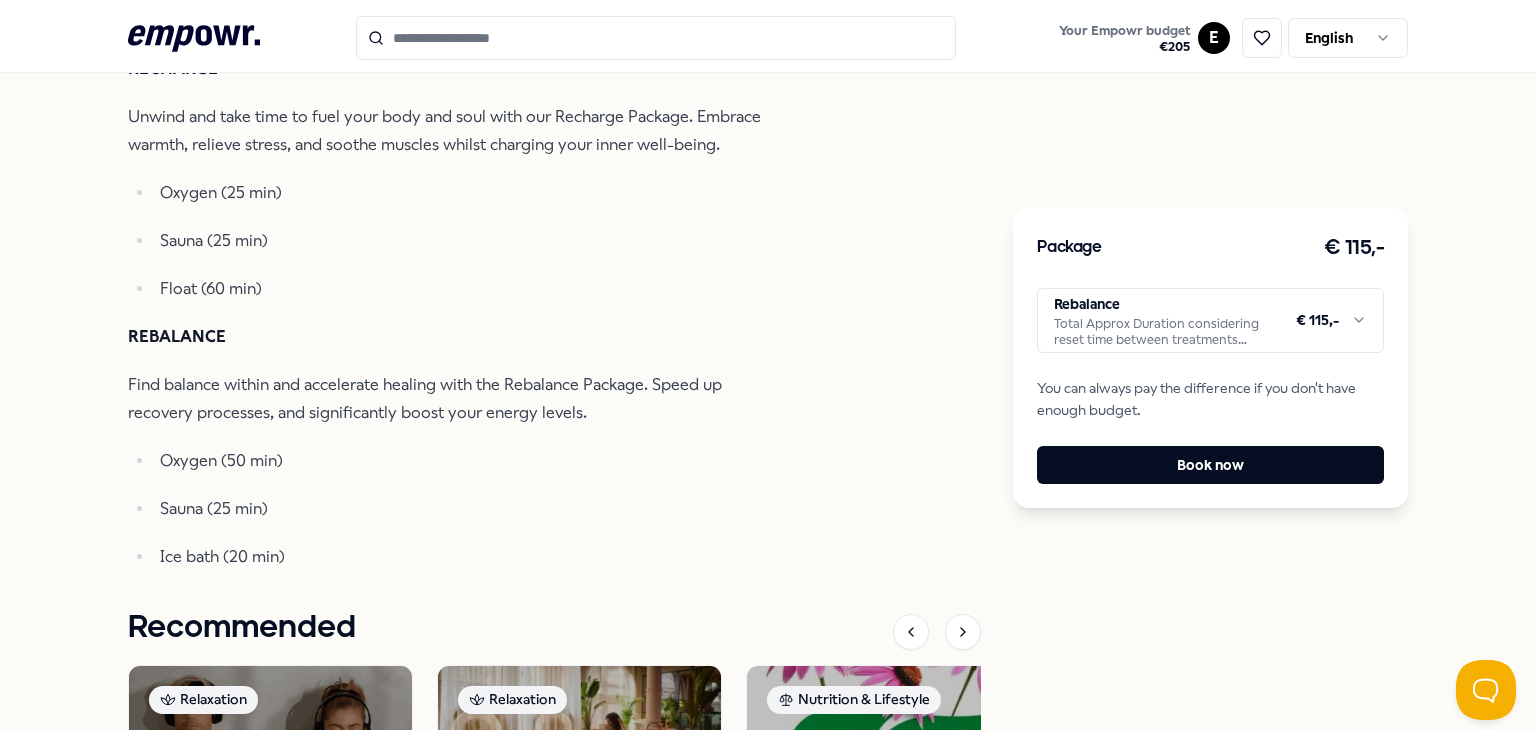 click on ".empowr-logo_svg__cls-1{fill:#03032f} Your Empowr budget € 205 E English All categories   Self-care library Back Renessence Relaxation Renessence: Wellness & Mindfulness Renessence combines science and spirit to optimize health. A unique ecosystem for well-being and self-care. [CITY] Self-care English, Dutch [STATE] Introduction Goals Expectations About Location We invite you to disconnect from the outside world and fully immerse yourself in a wellness journey. We curated different sequence packages for you to enhance your journey at Renessence with the correct and recommended sequence of tech therapies. RECHARGE Unwind and take time to fuel your body and soul with our Recharge Package. Embrace warmth, relieve stress, and soothe muscles whilst charging your inner well-being. Oxygen (25 min) Sauna (25 min) Float (60 min) REBALANCE Find balance within and accelerate healing with the Rebalance Package. Speed up recovery processes, and significantly boost your energy levels. Oxygen (50 min)   From" at bounding box center (768, 365) 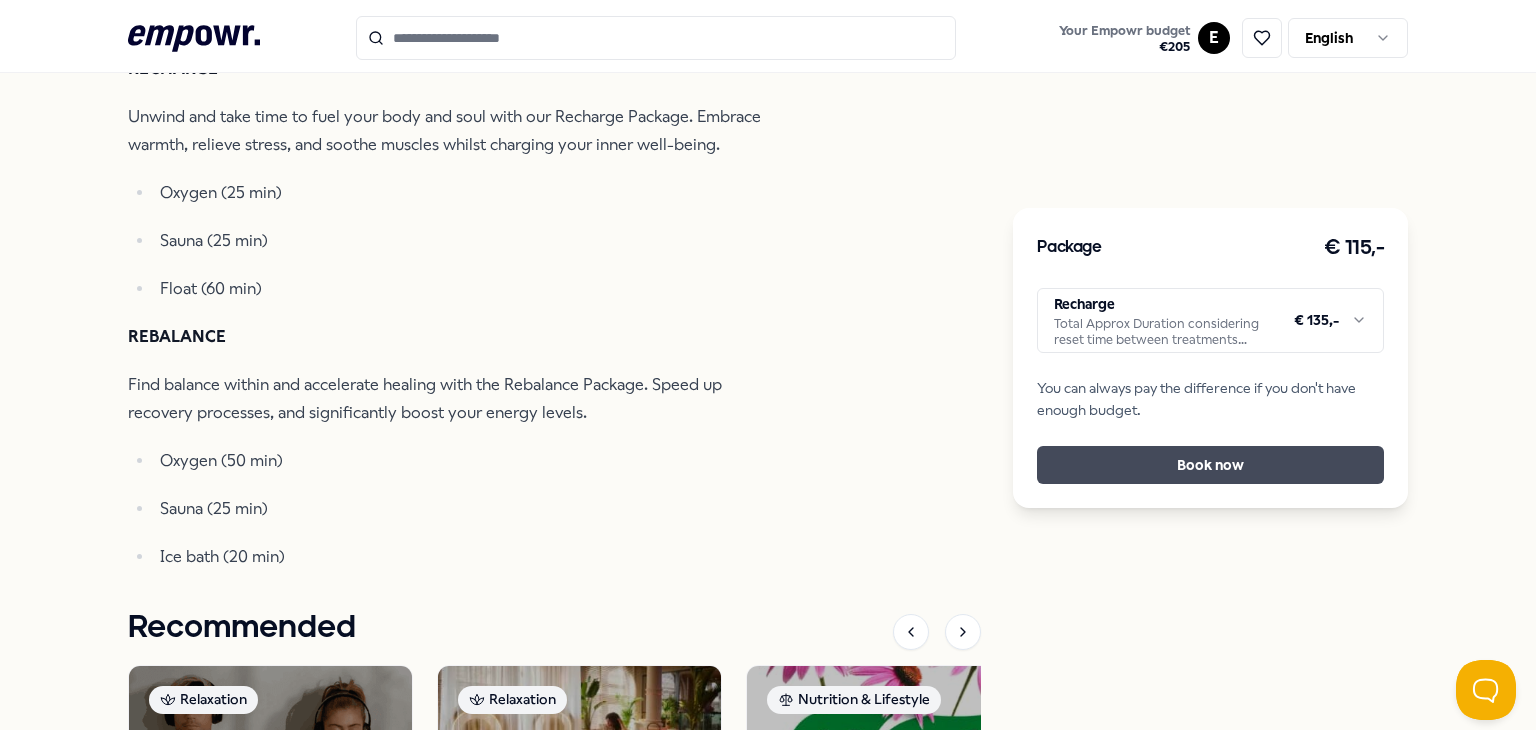 click on "Book now" at bounding box center [1210, 465] 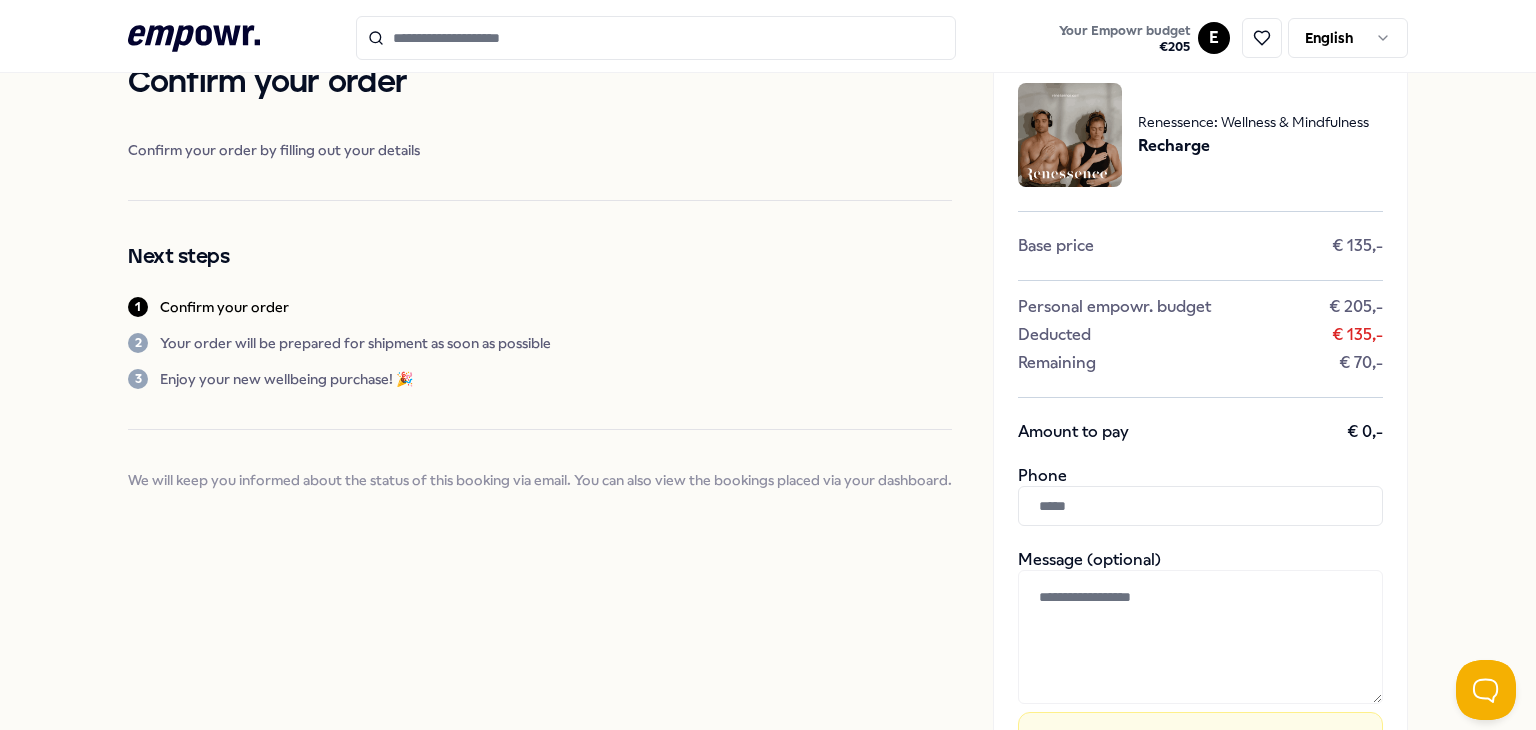 scroll, scrollTop: 437, scrollLeft: 0, axis: vertical 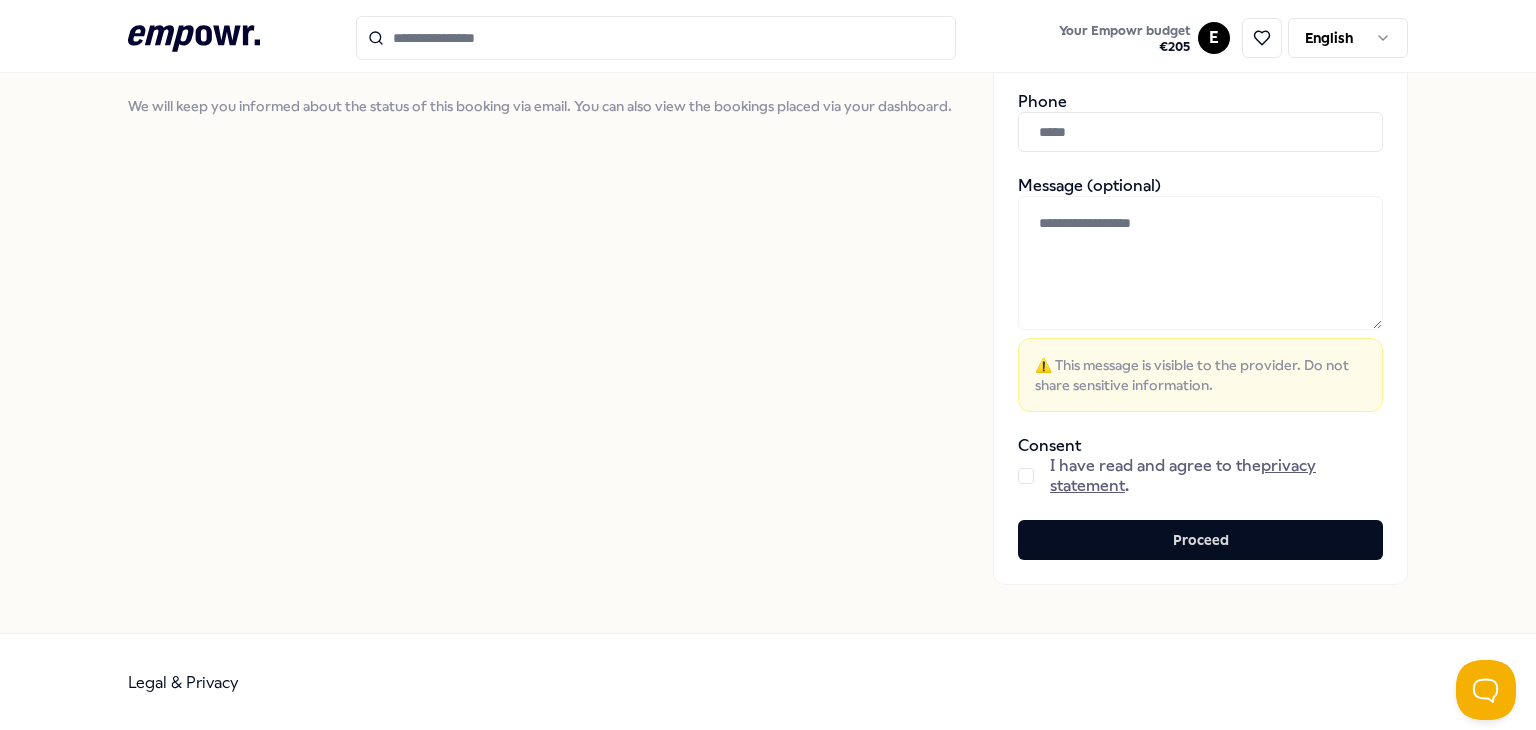 click at bounding box center [1026, 476] 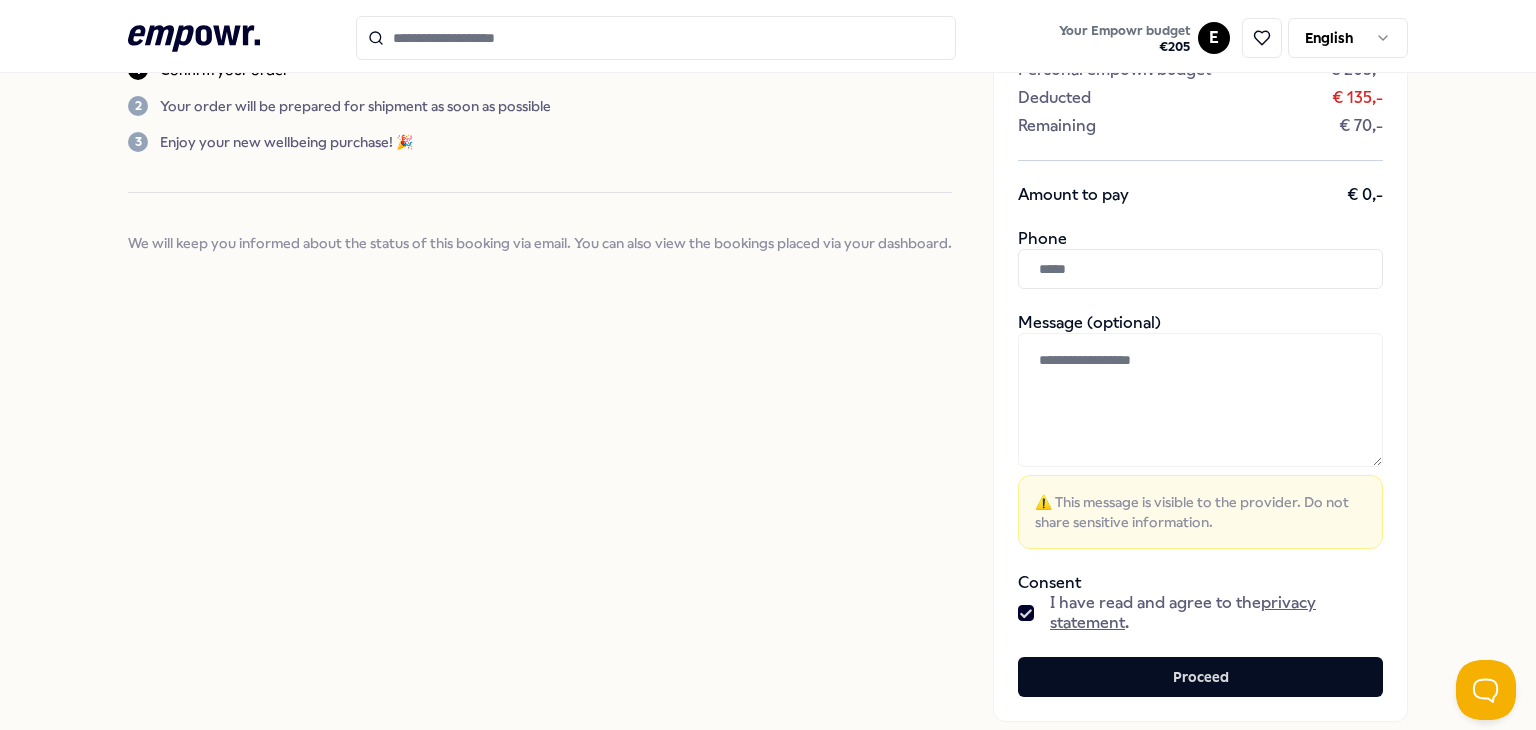 scroll, scrollTop: 200, scrollLeft: 0, axis: vertical 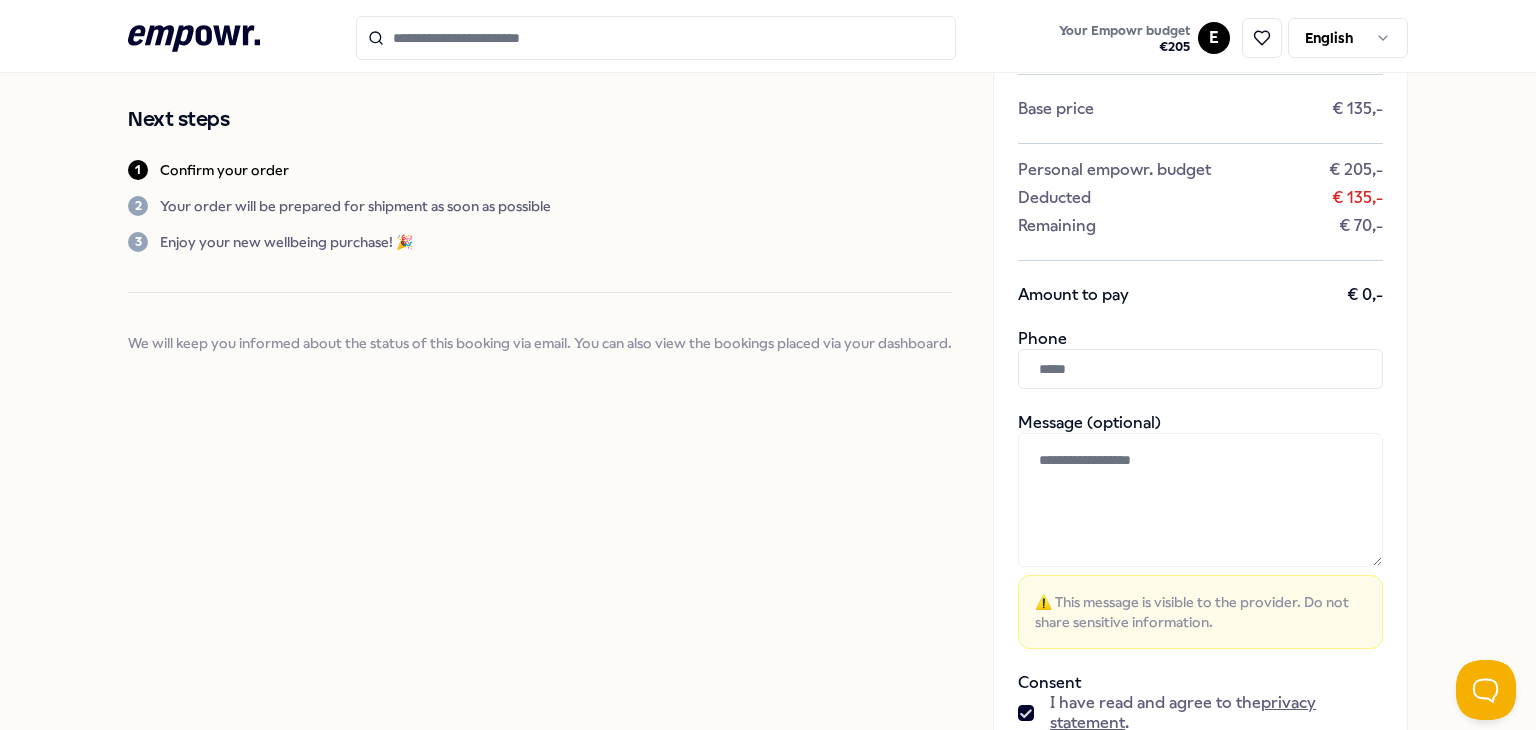 click at bounding box center [1200, 369] 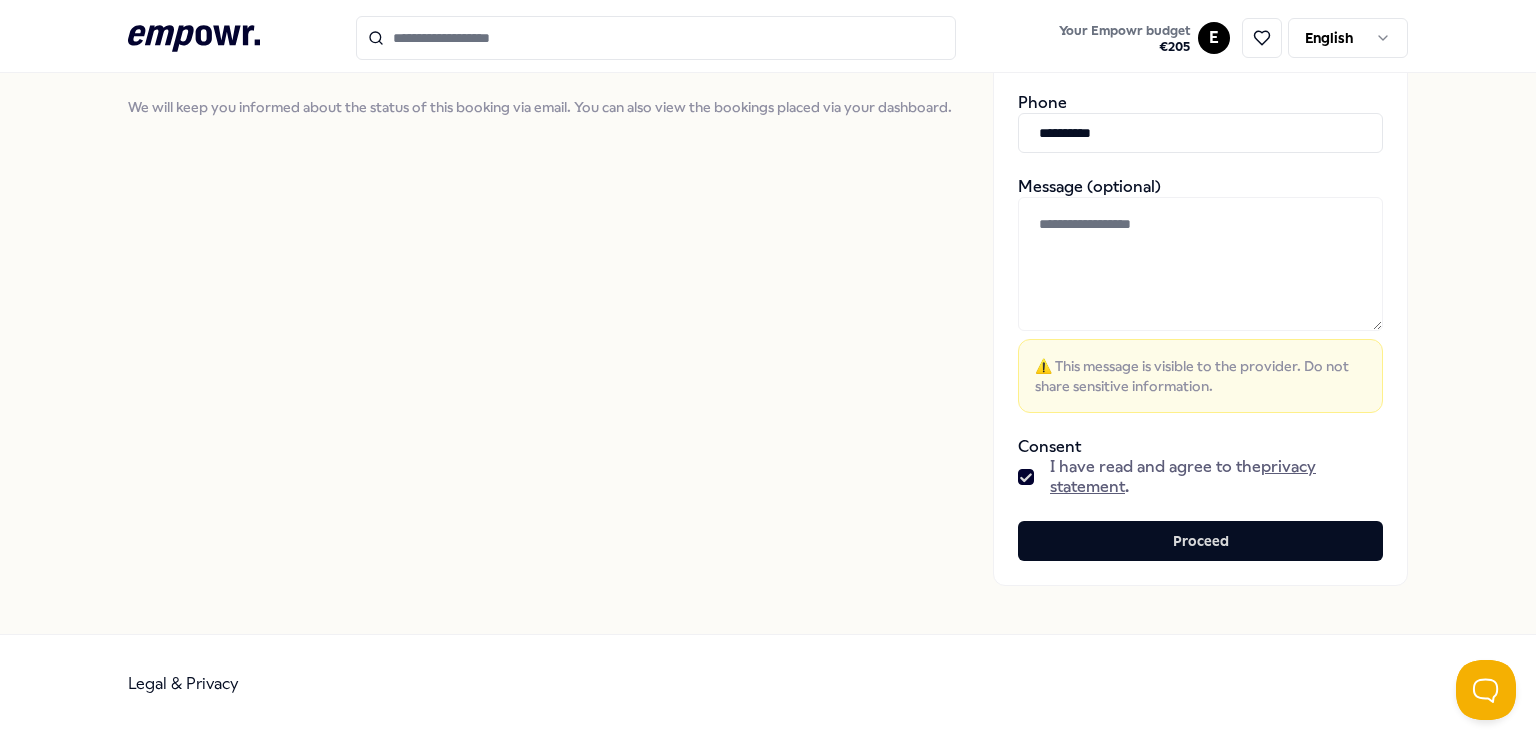 scroll, scrollTop: 437, scrollLeft: 0, axis: vertical 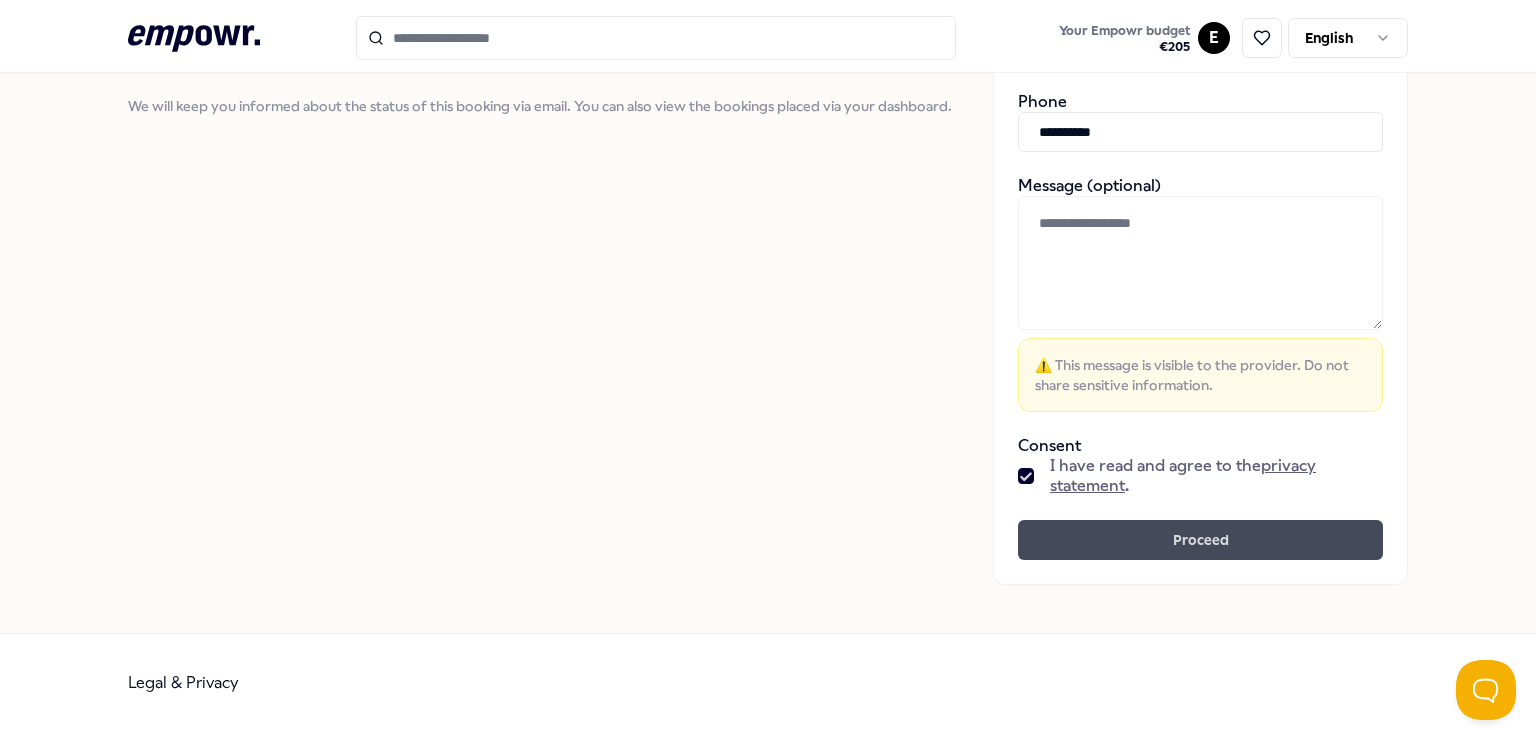 type on "**********" 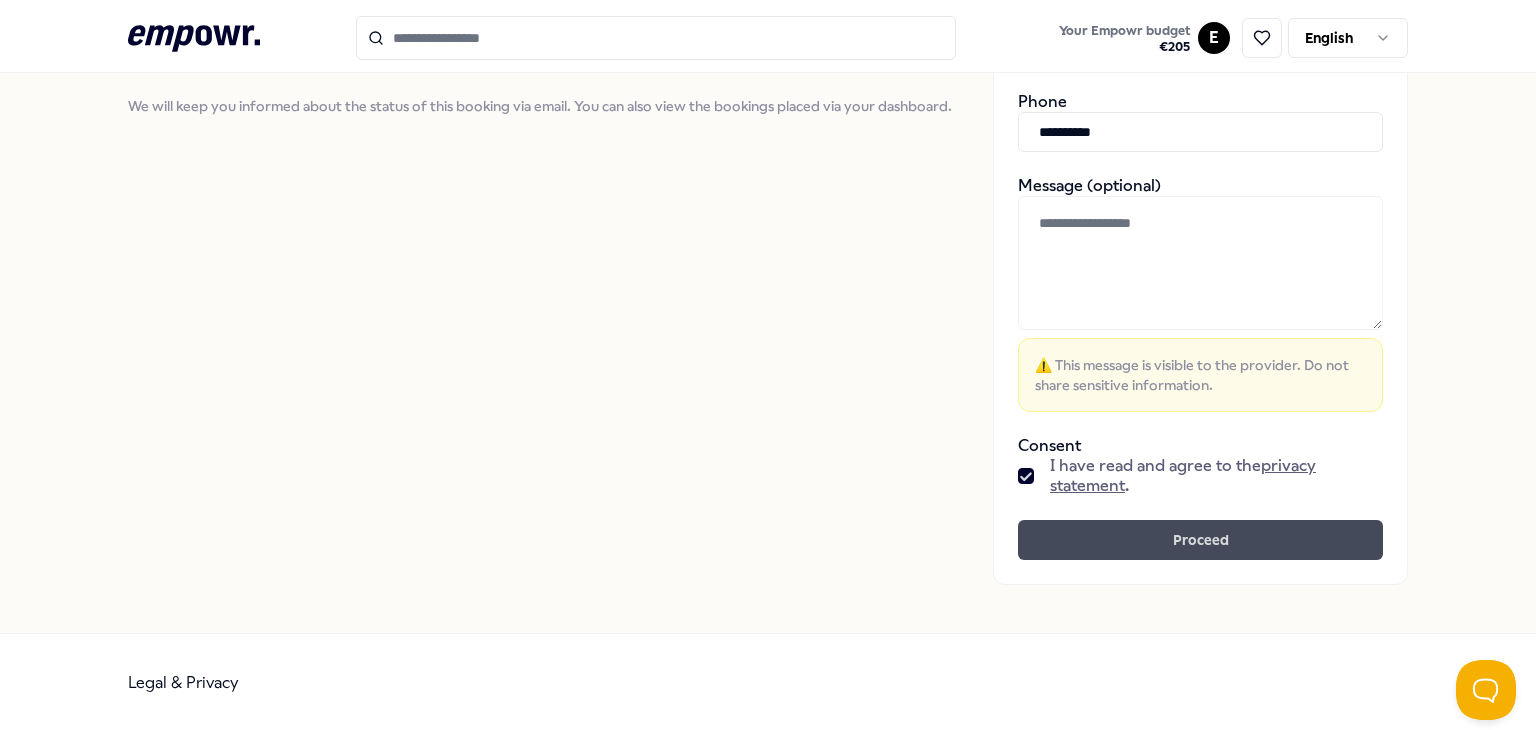 click on "Proceed" at bounding box center [1200, 540] 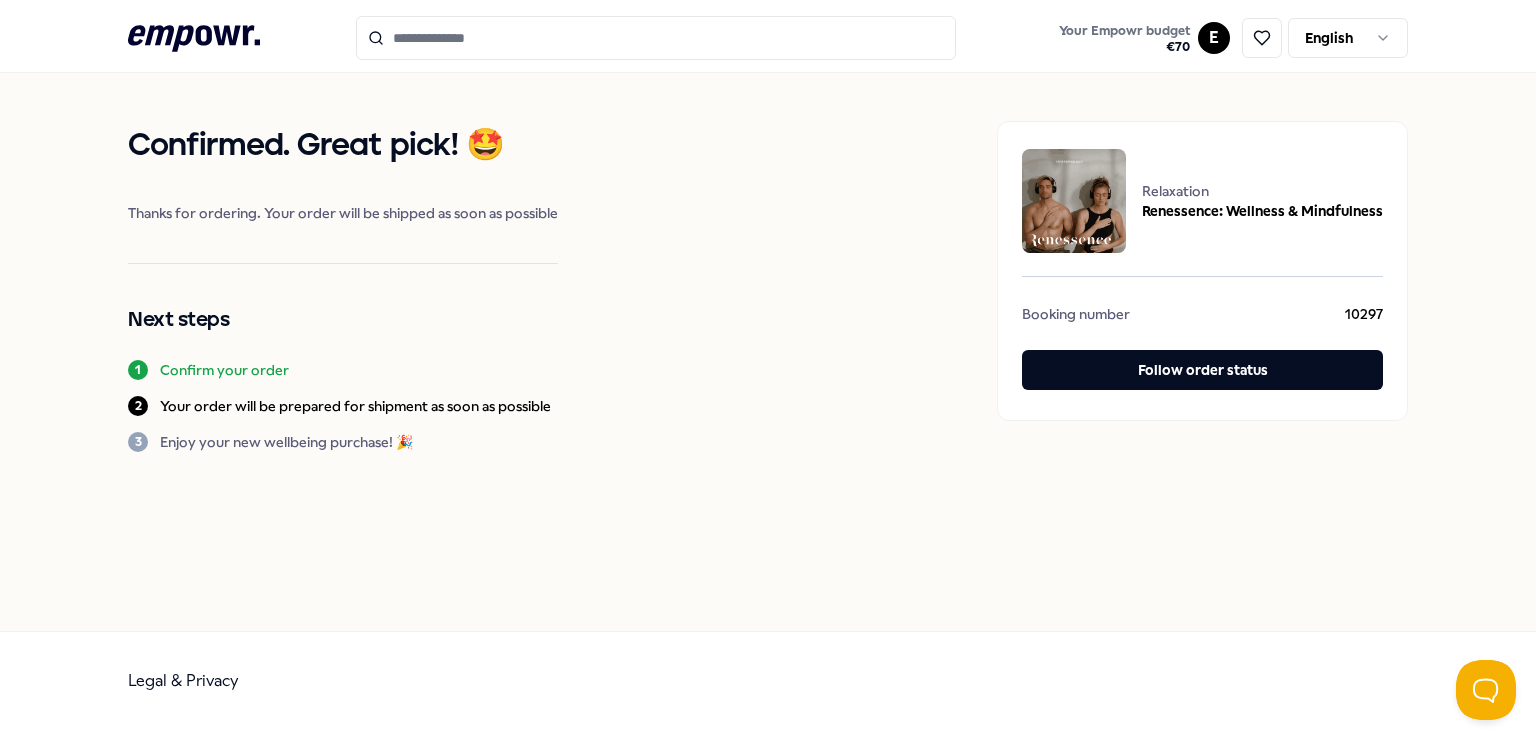 scroll, scrollTop: 0, scrollLeft: 0, axis: both 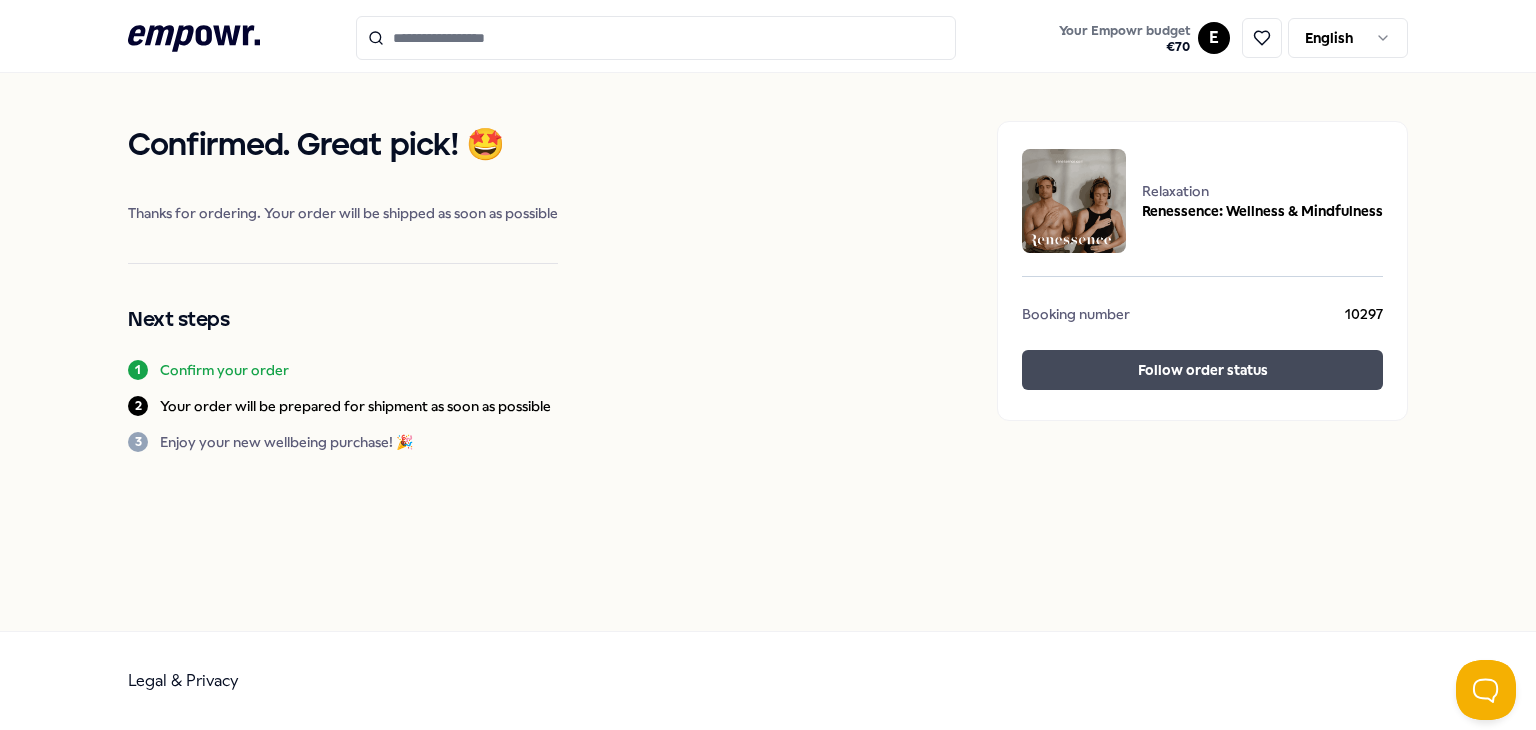 click on "Follow order status" at bounding box center (1202, 370) 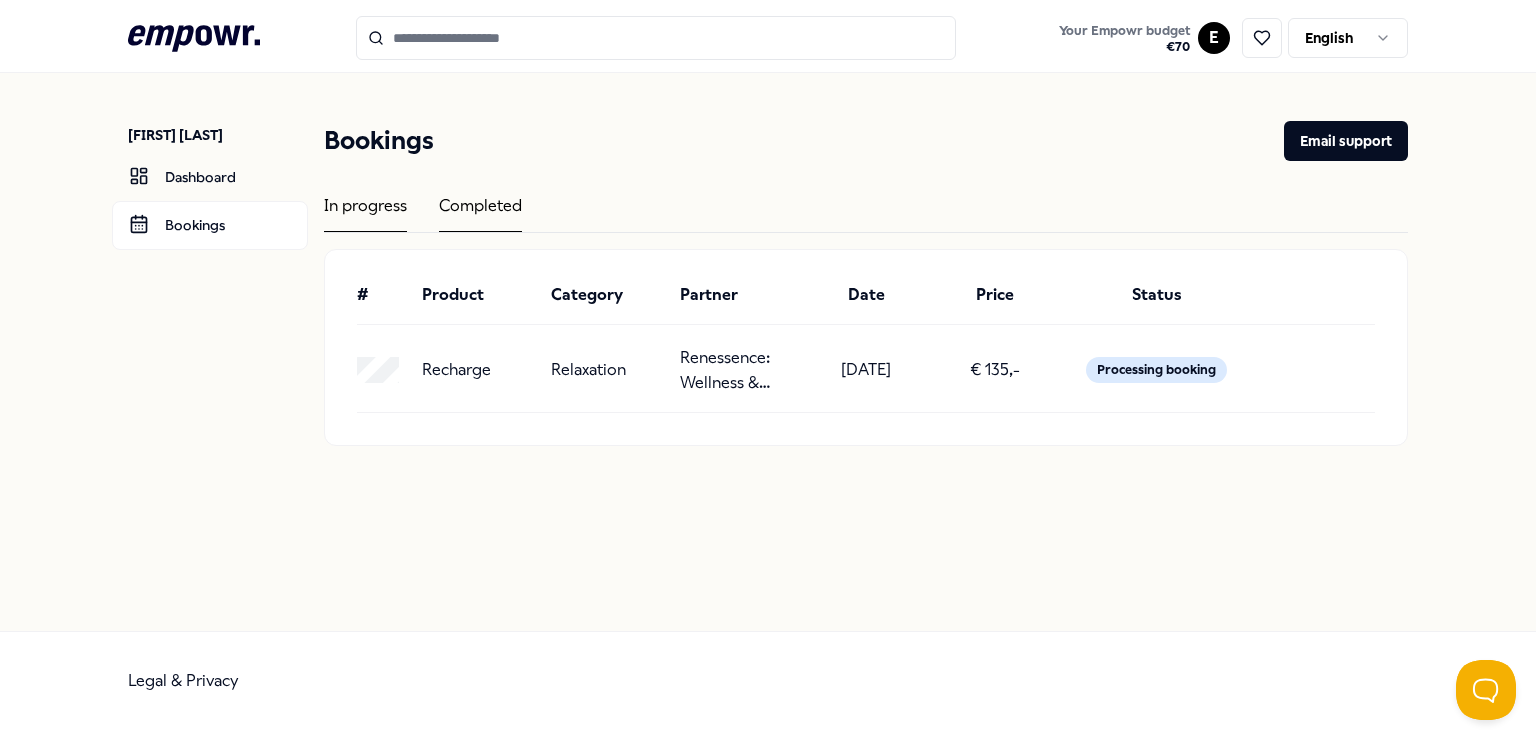 click on "Completed" at bounding box center [480, 212] 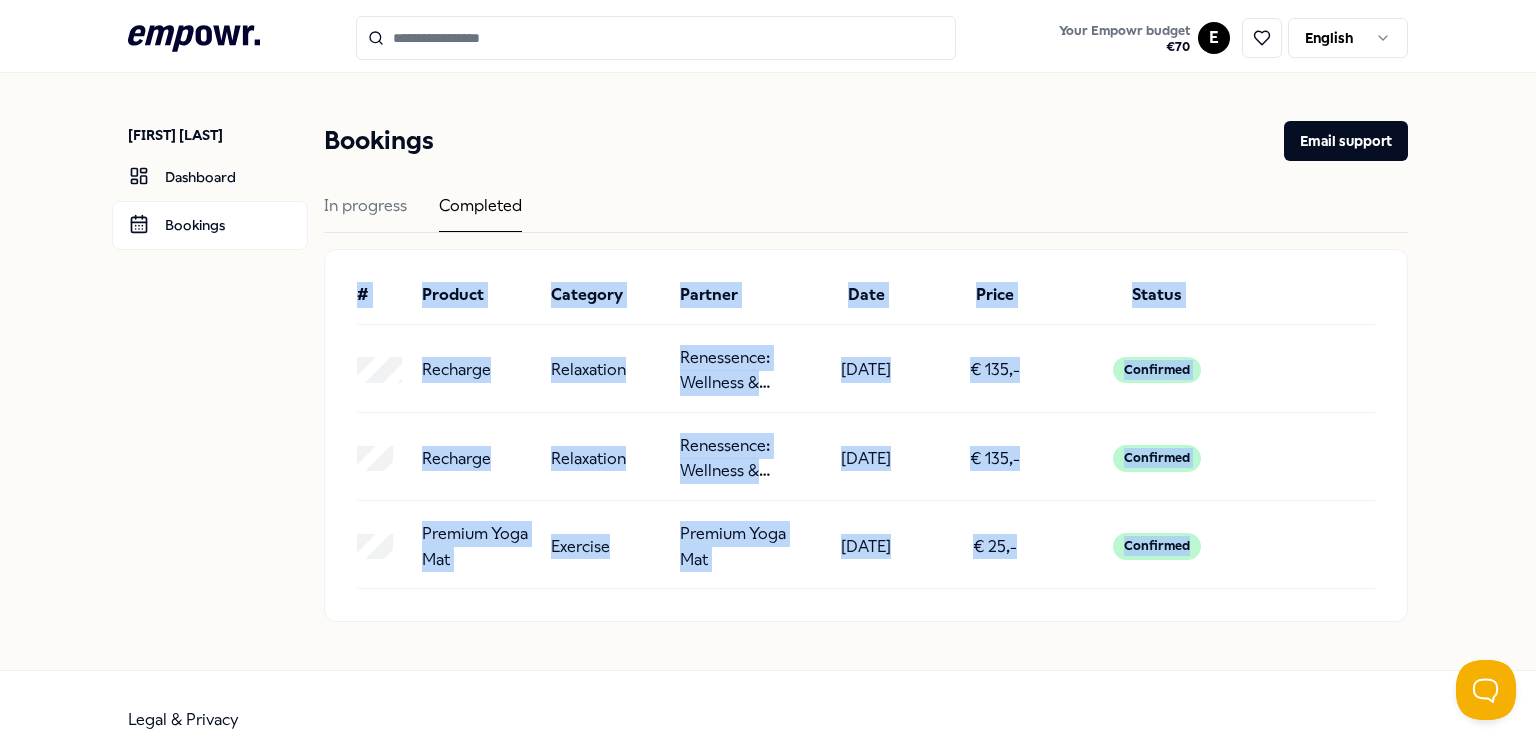 drag, startPoint x: 350, startPoint y: 296, endPoint x: 1256, endPoint y: 638, distance: 968.40076 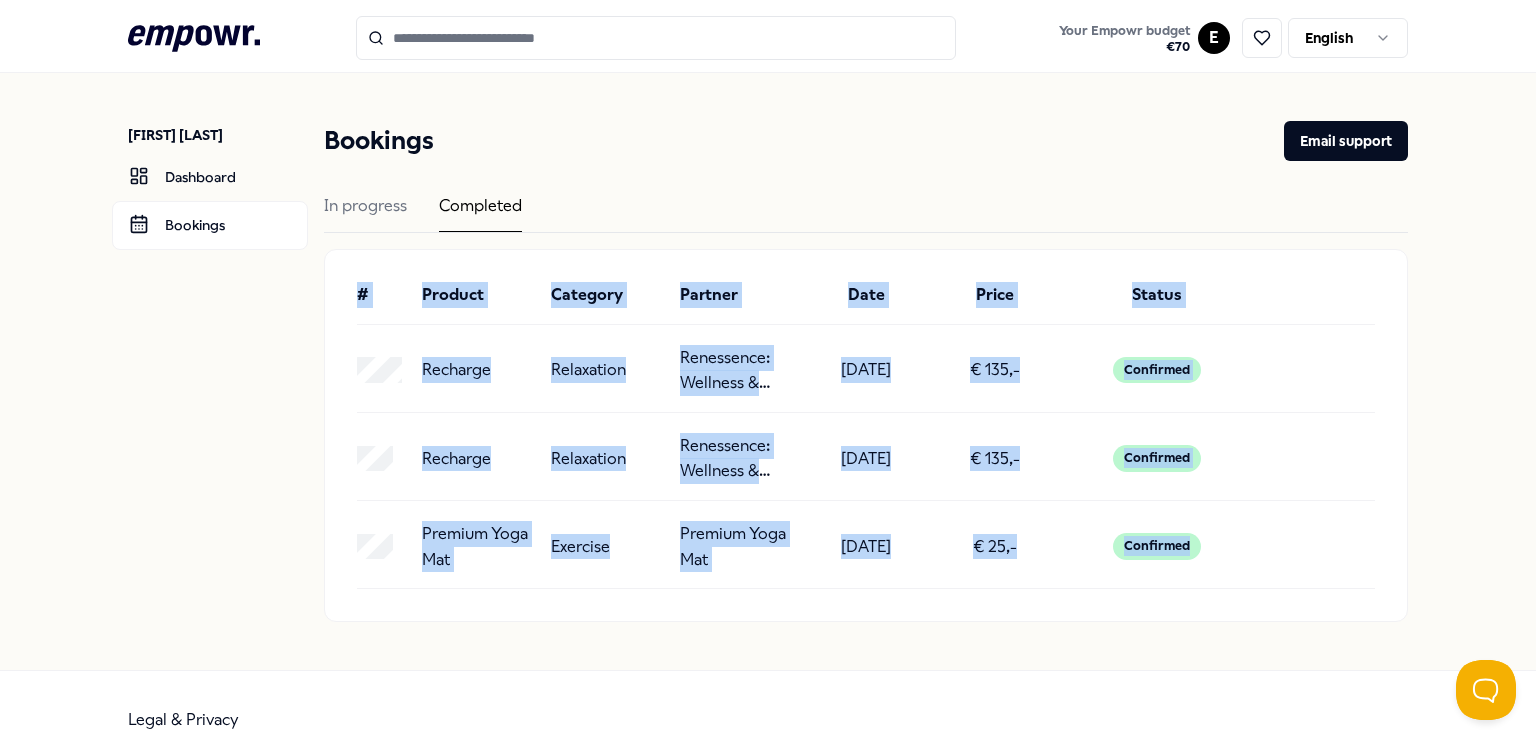 copy on "# Product Category Partner Date Price Status  Recharge  Relaxation Renessence: Wellness & Mindfulness [DATE] € 135,- Confirmed  Recharge  Relaxation Renessence: Wellness & Mindfulness [DATE] € 135,- Confirmed  Premium  Yoga  Mat  Exercise Premium Yoga Mat [DATE] € 25,- Confirmed" 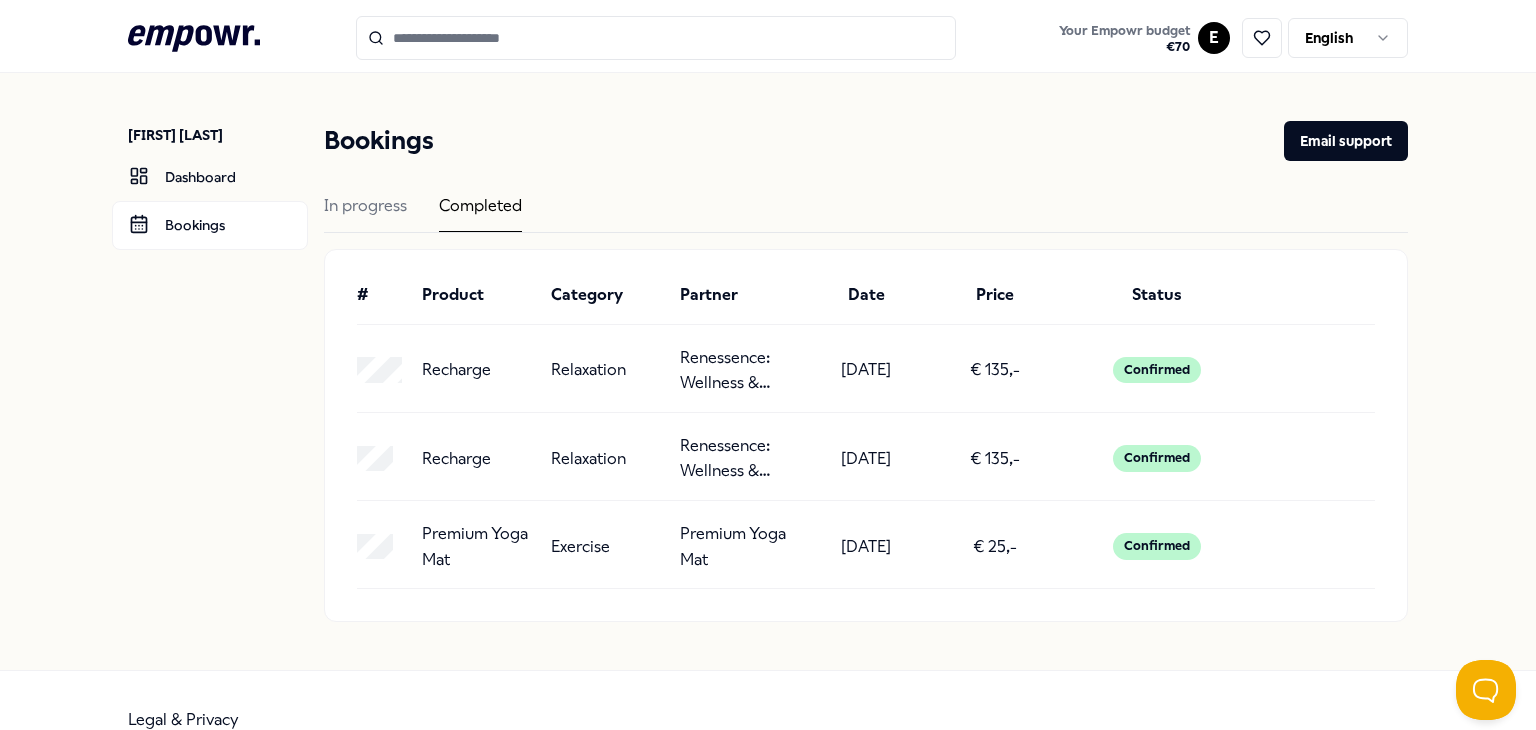 click on "Bookings Email support" at bounding box center [866, 141] 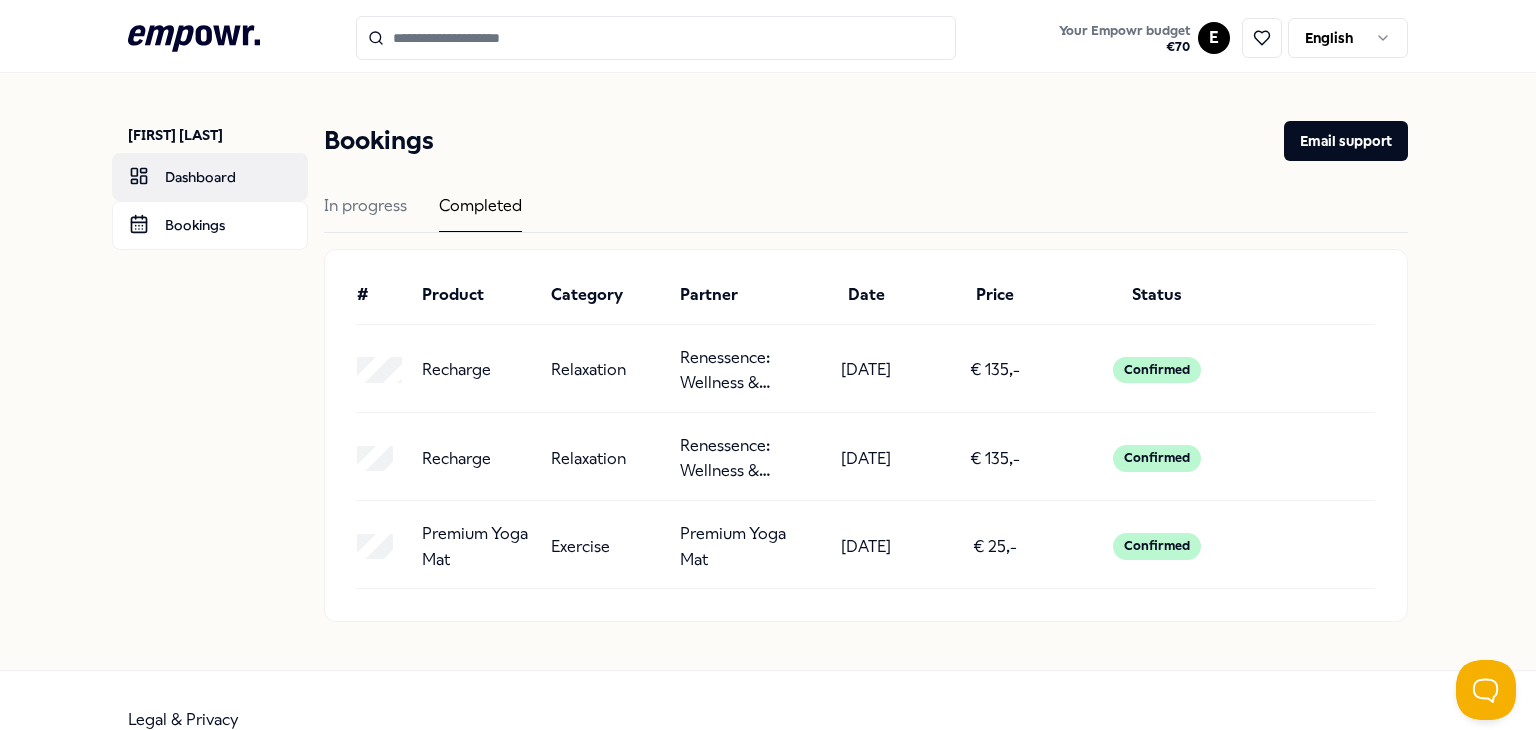 click on "Dashboard" at bounding box center (210, 177) 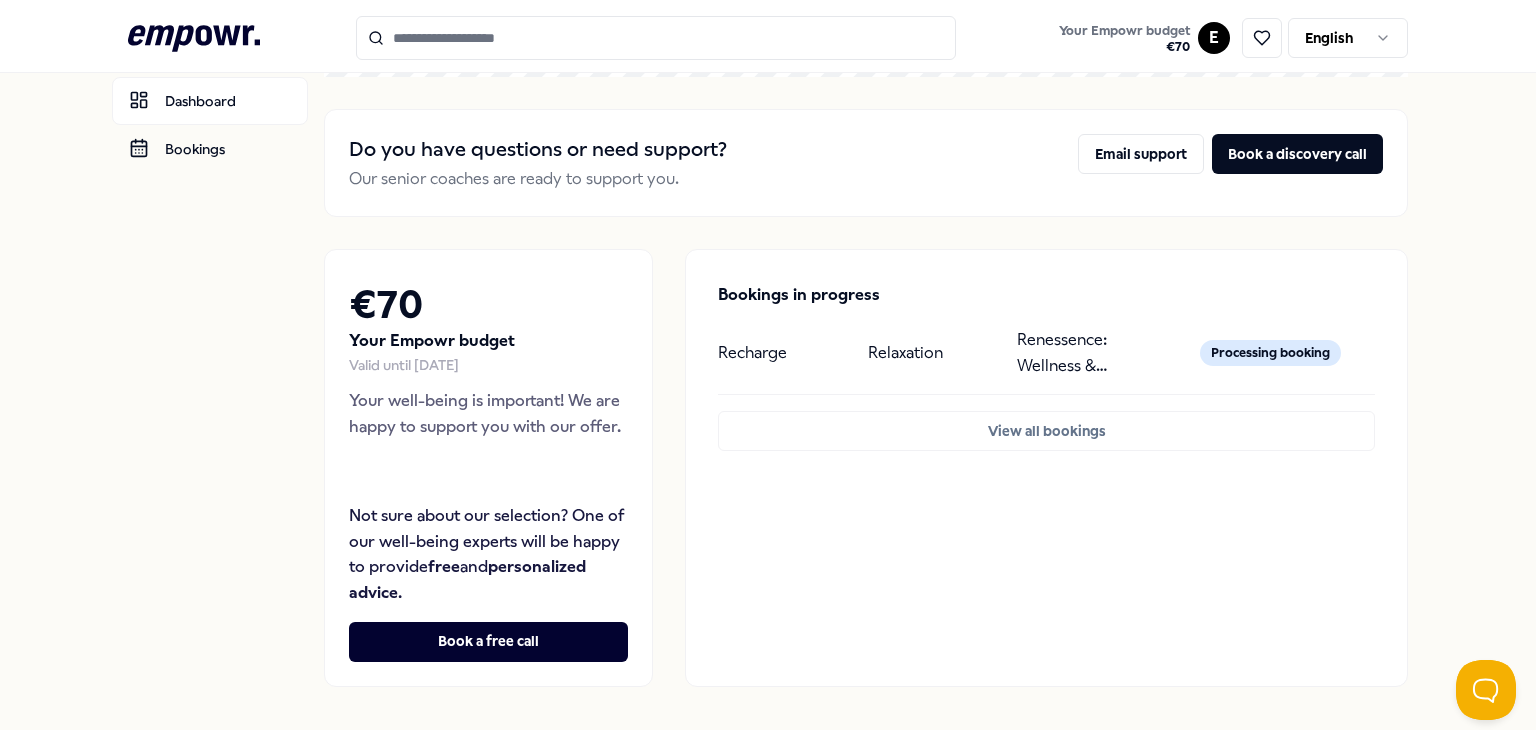 scroll, scrollTop: 0, scrollLeft: 0, axis: both 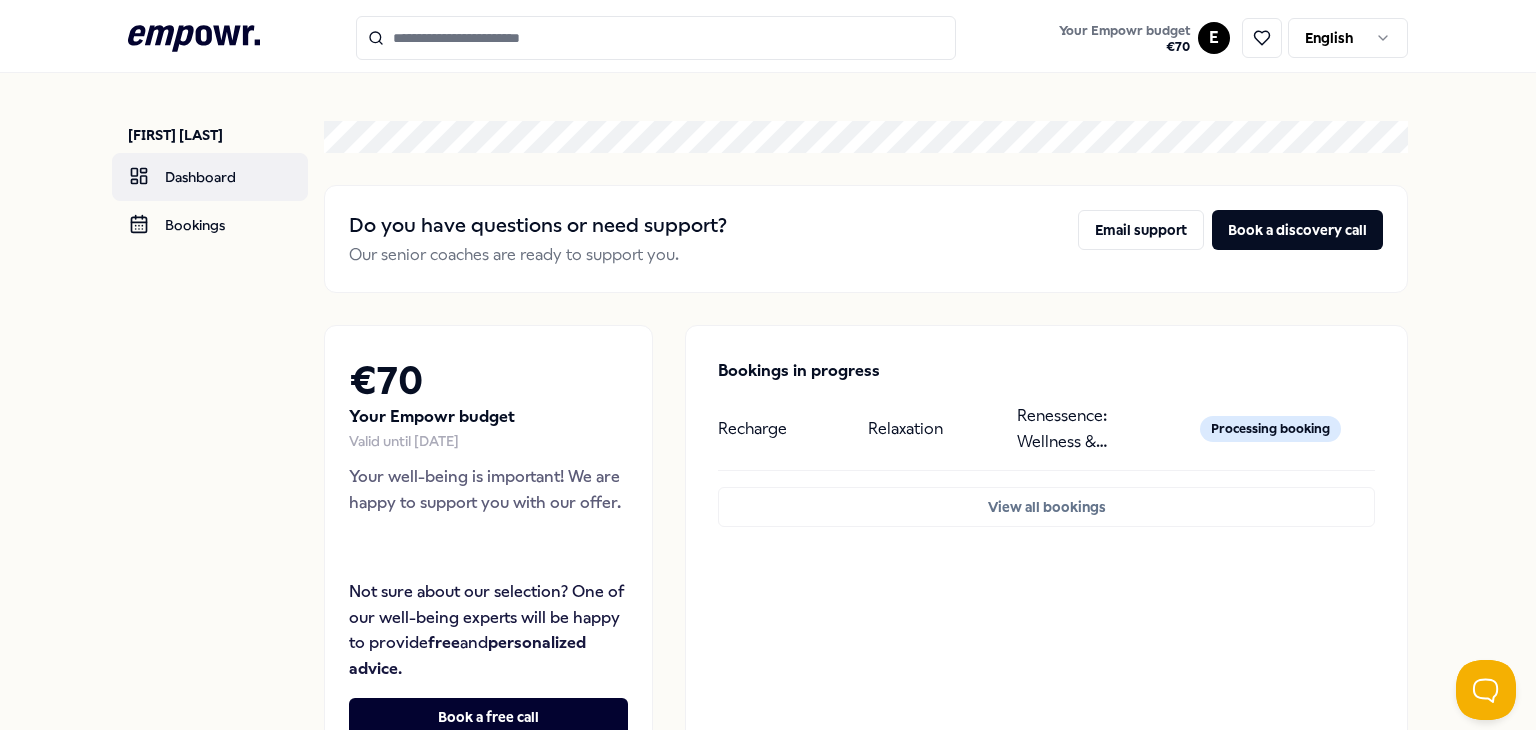 click on "Dashboard" at bounding box center [210, 177] 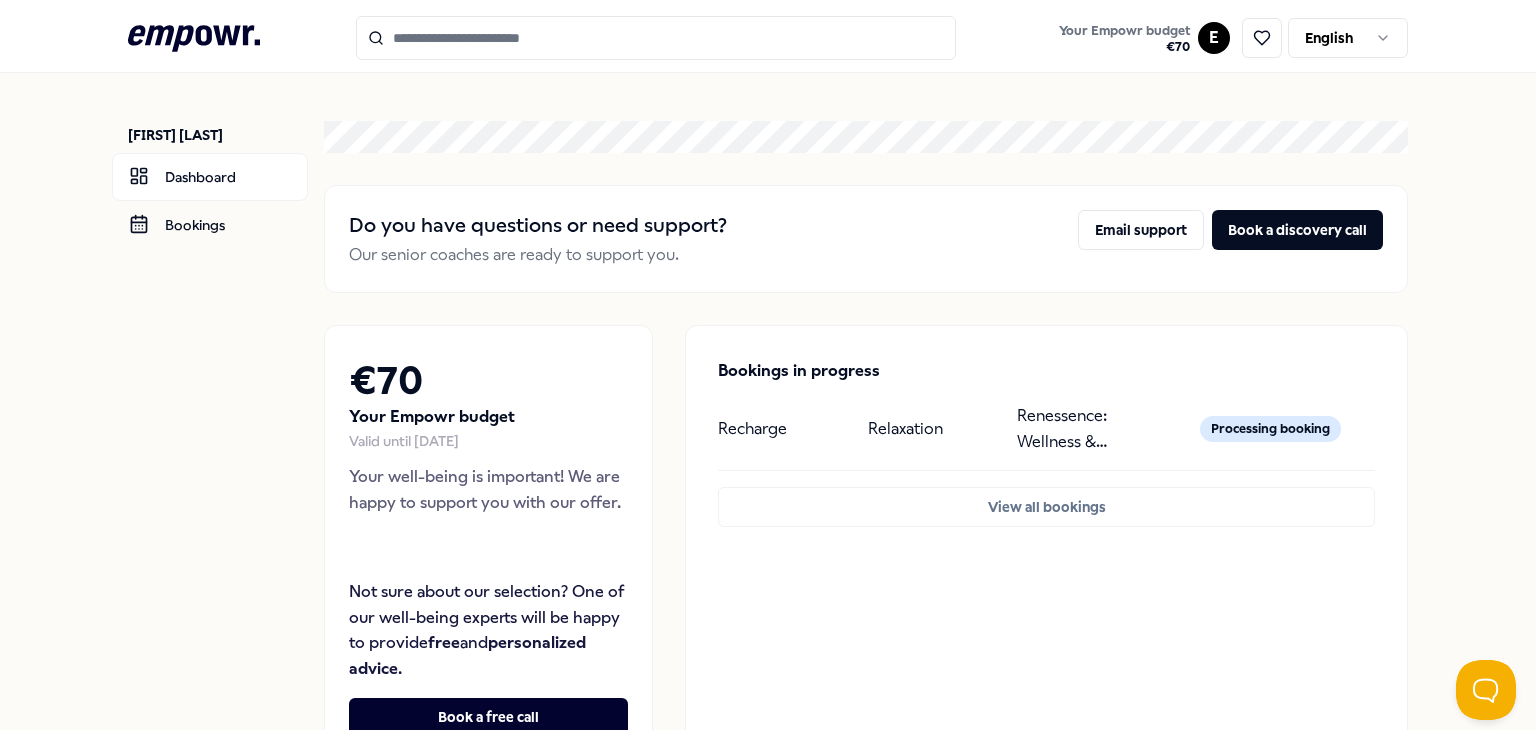 click at bounding box center [656, 38] 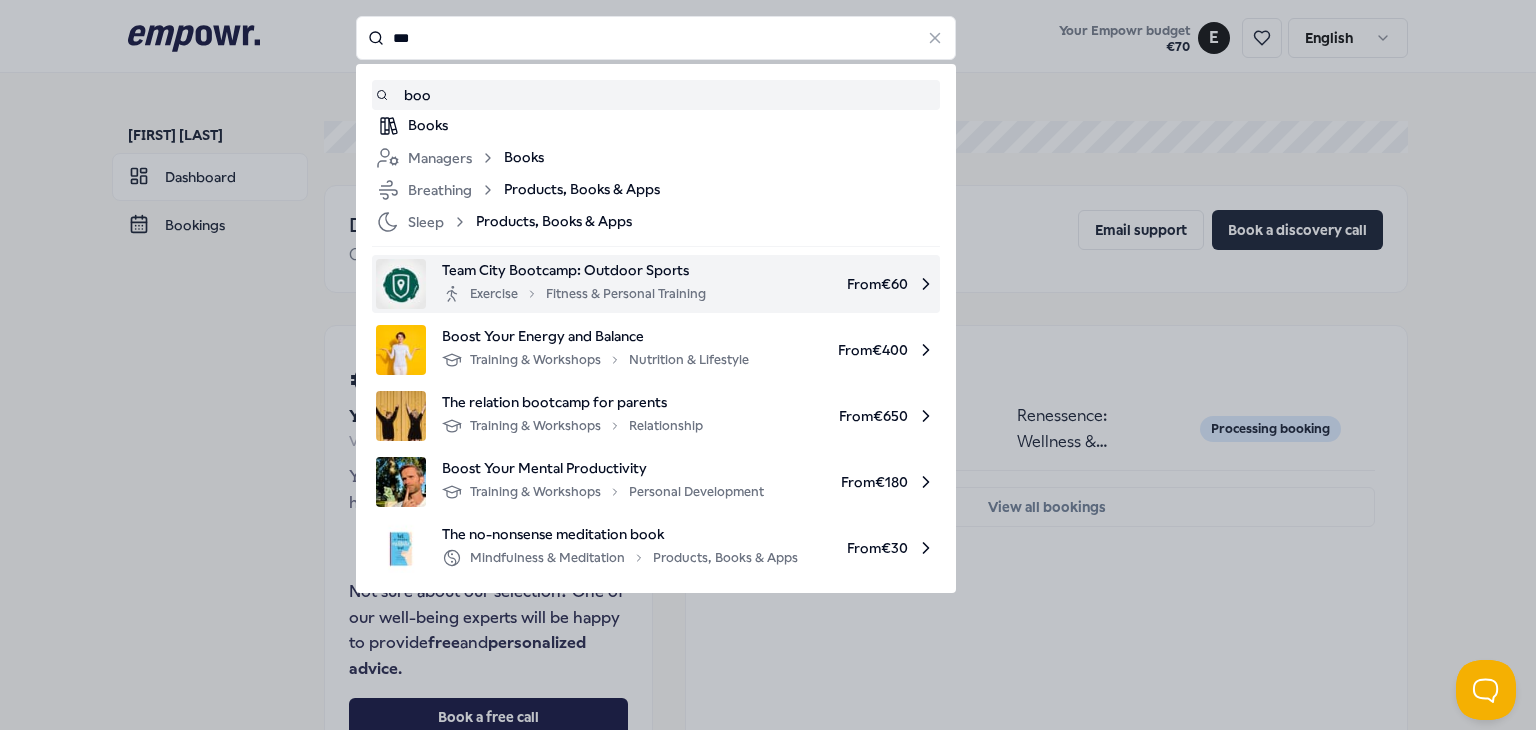 click on "Team City Bootcamp: Outdoor Sports" at bounding box center (574, 270) 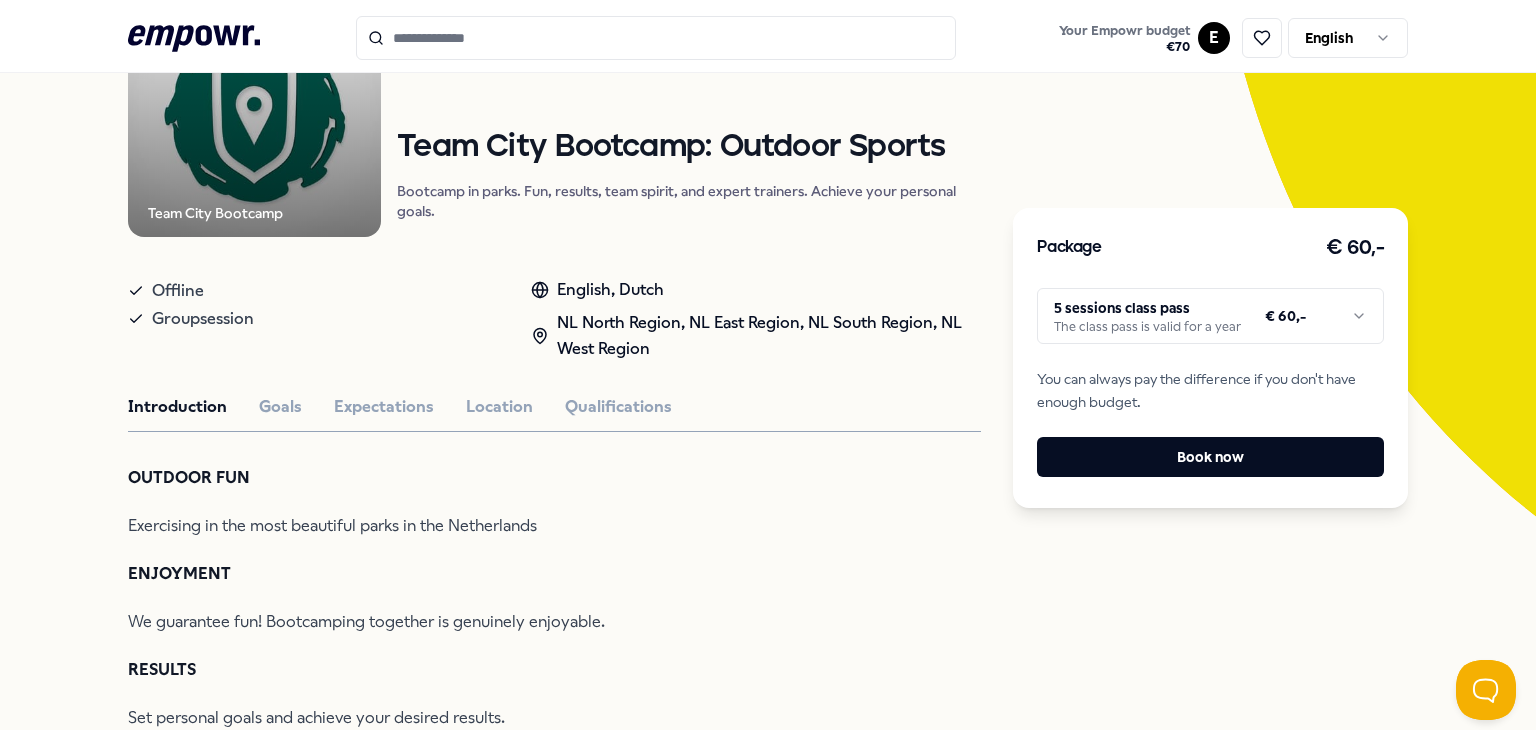 scroll, scrollTop: 300, scrollLeft: 0, axis: vertical 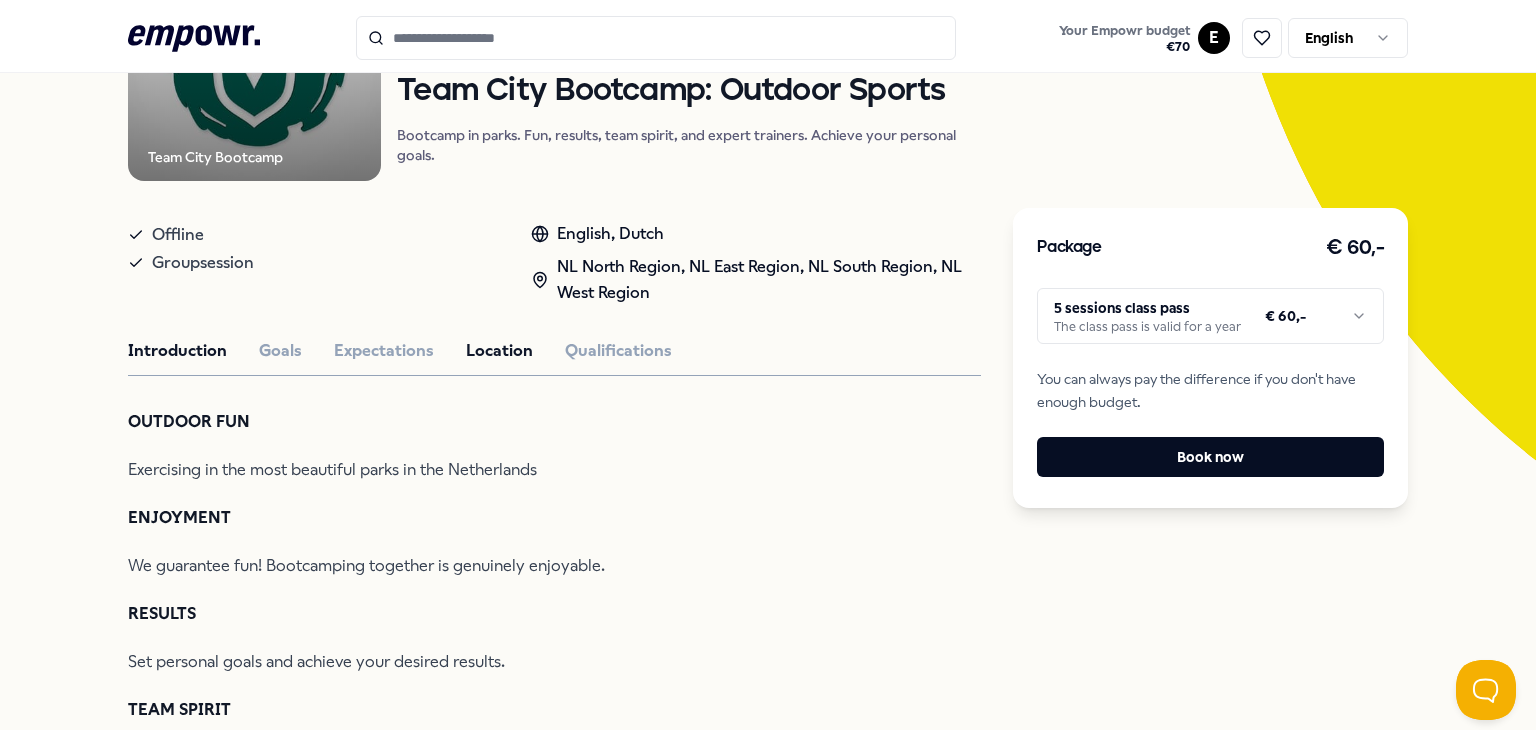 click on "Location" at bounding box center (499, 351) 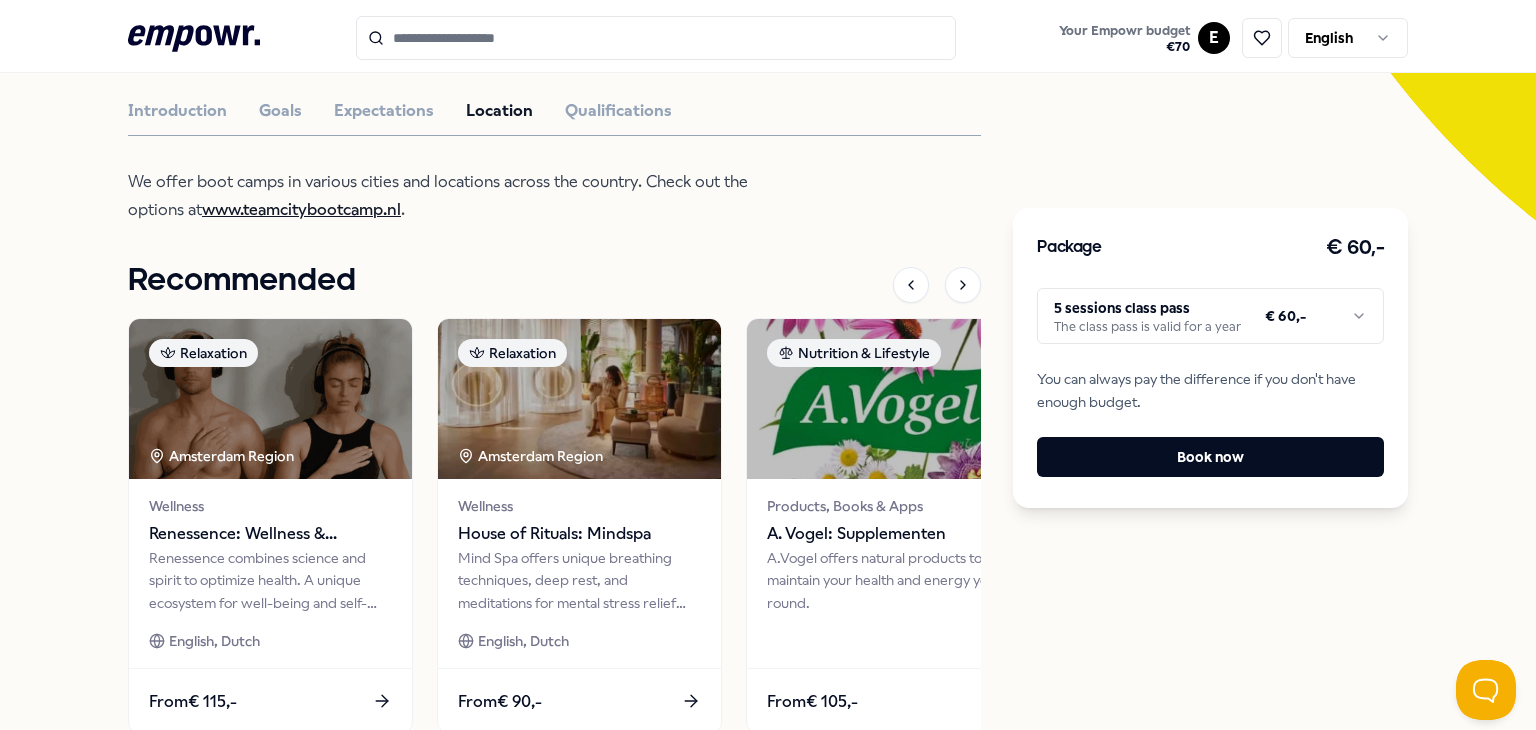 scroll, scrollTop: 600, scrollLeft: 0, axis: vertical 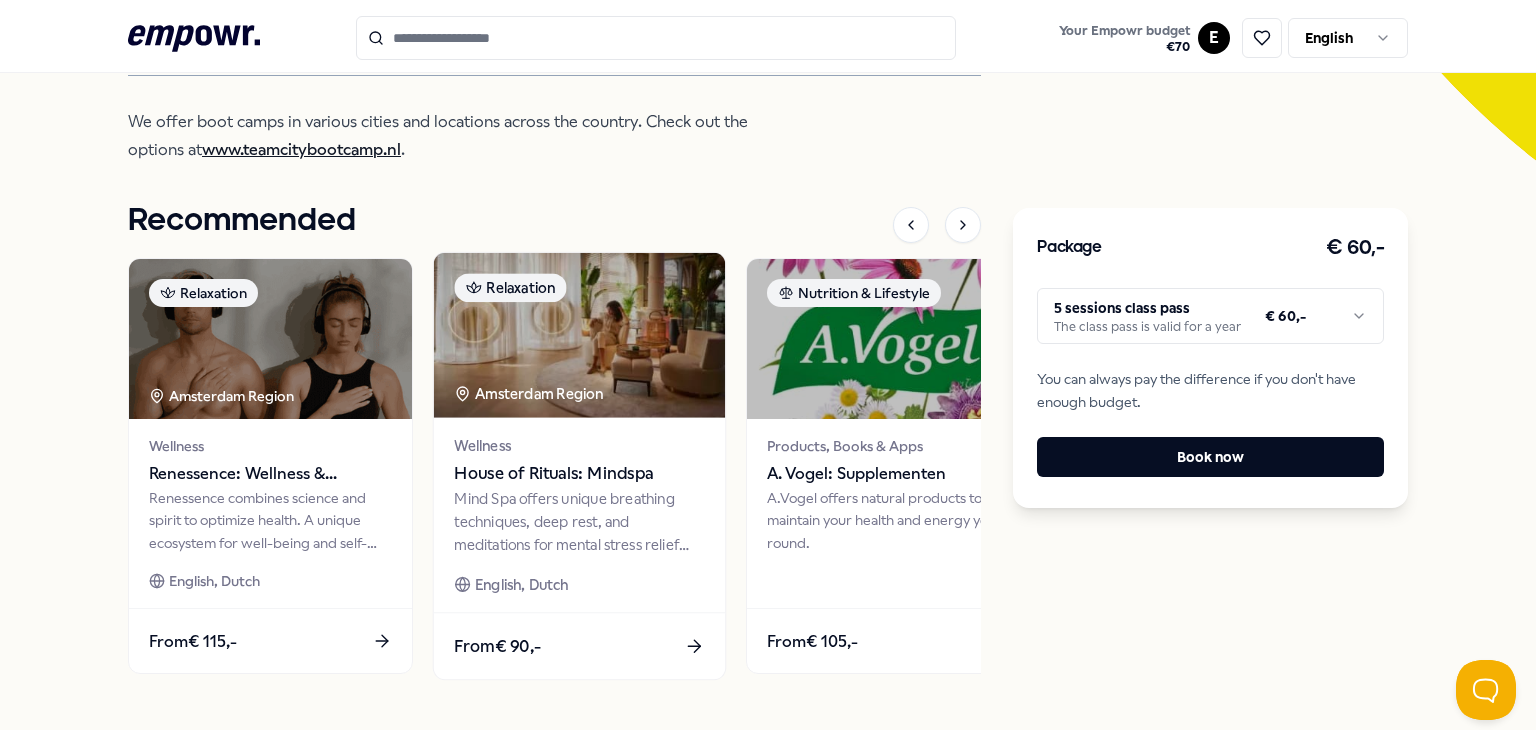 click on "House of Rituals: Mindspa" at bounding box center [579, 474] 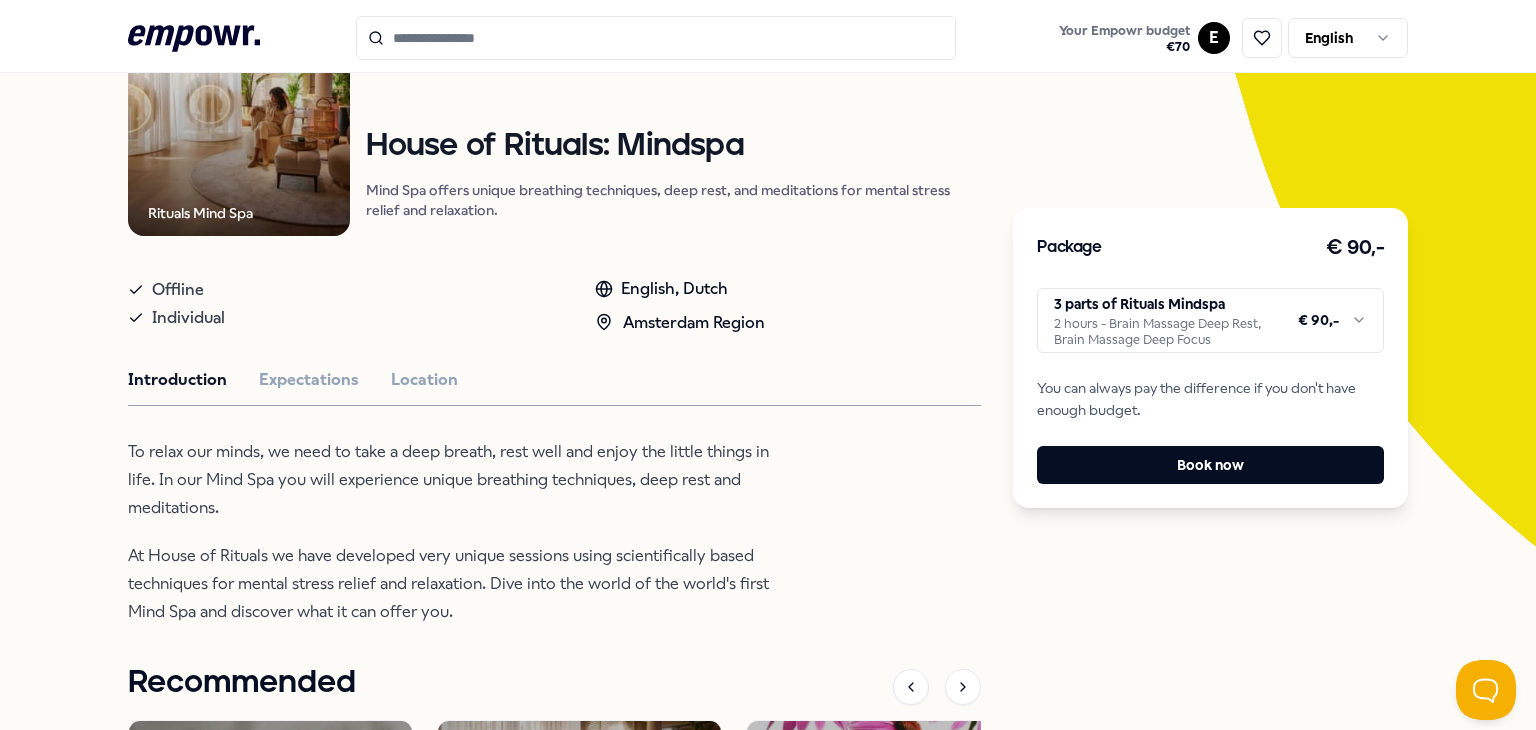 scroll, scrollTop: 128, scrollLeft: 0, axis: vertical 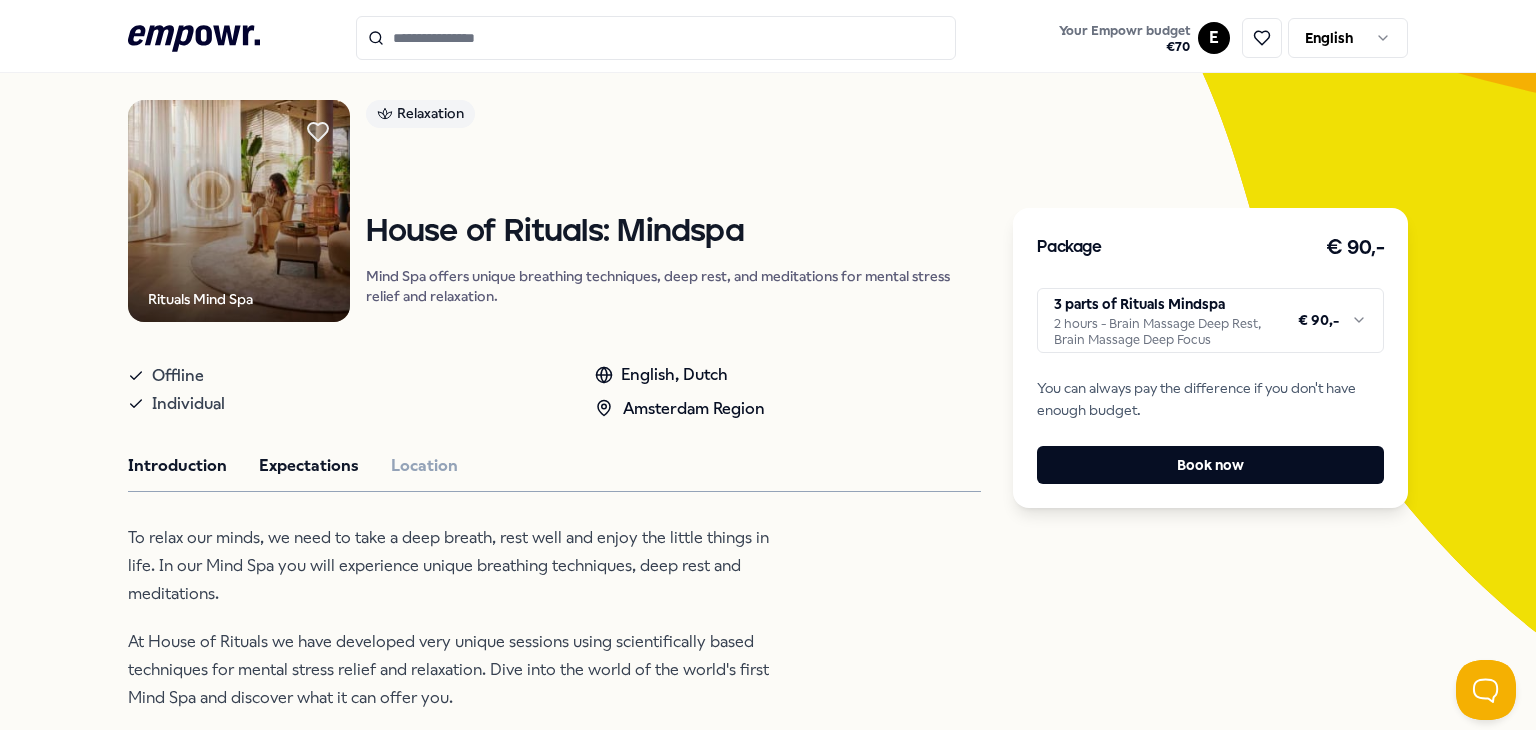 click on "Expectations" at bounding box center (309, 466) 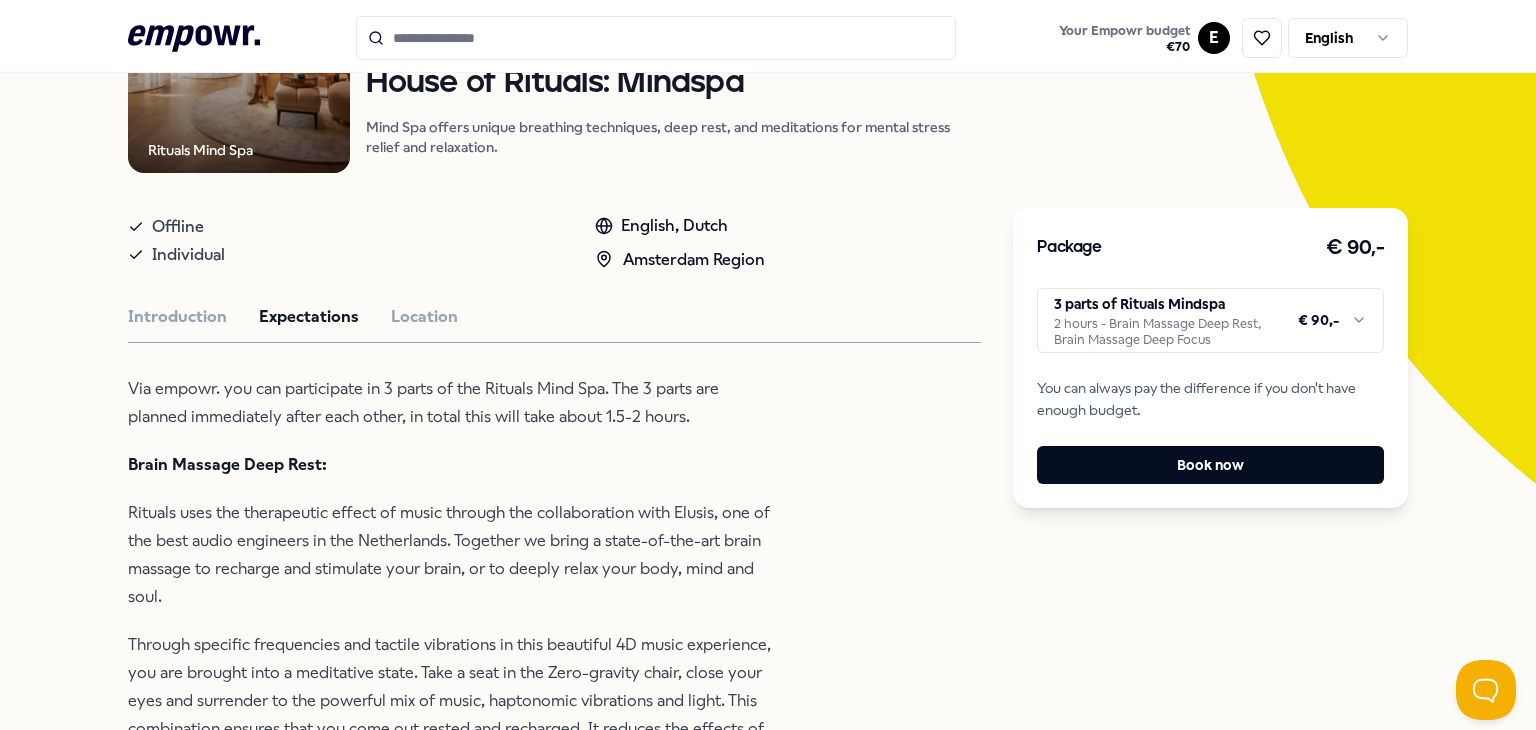 scroll, scrollTop: 428, scrollLeft: 0, axis: vertical 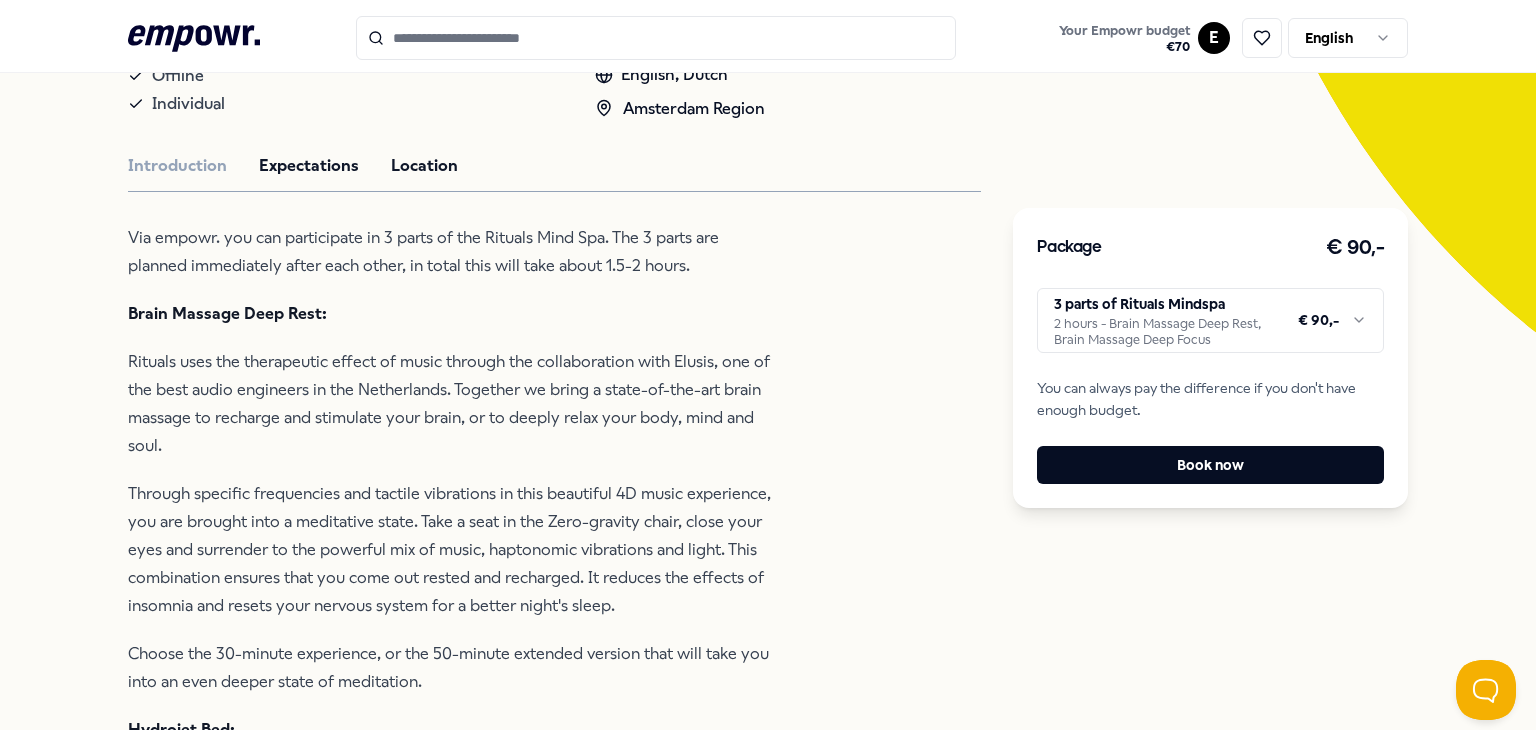 click on "Location" at bounding box center (424, 166) 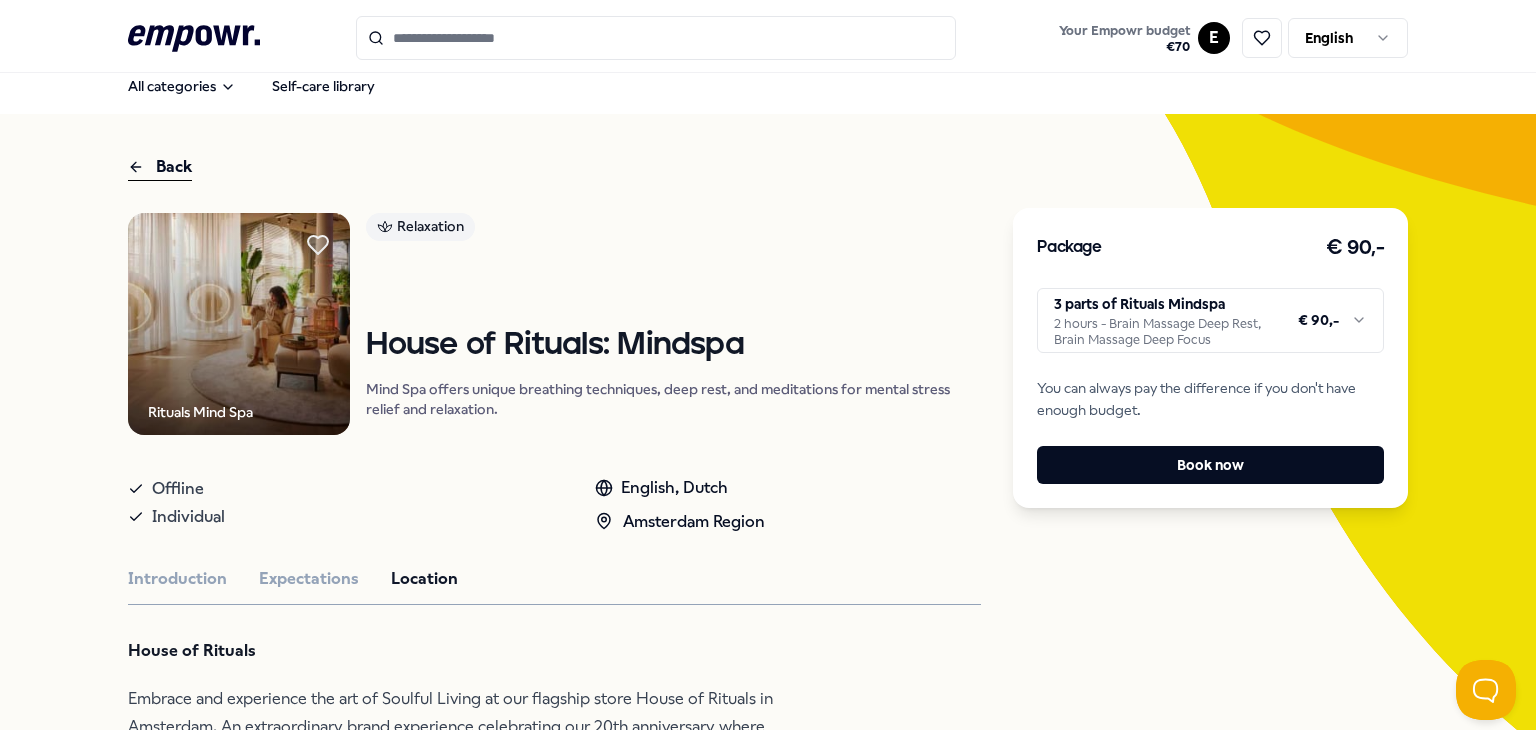 scroll, scrollTop: 0, scrollLeft: 0, axis: both 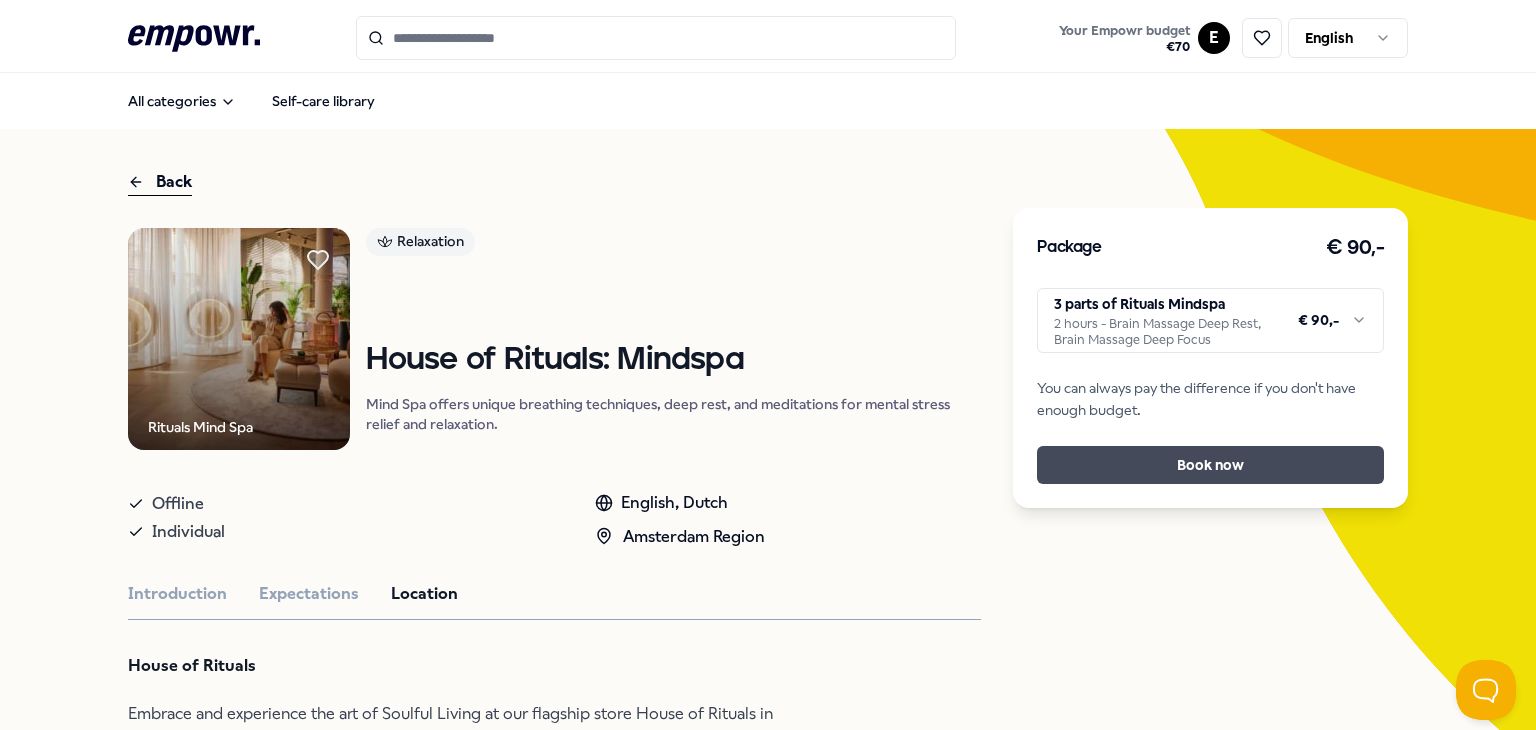 click on "Book now" at bounding box center [1210, 465] 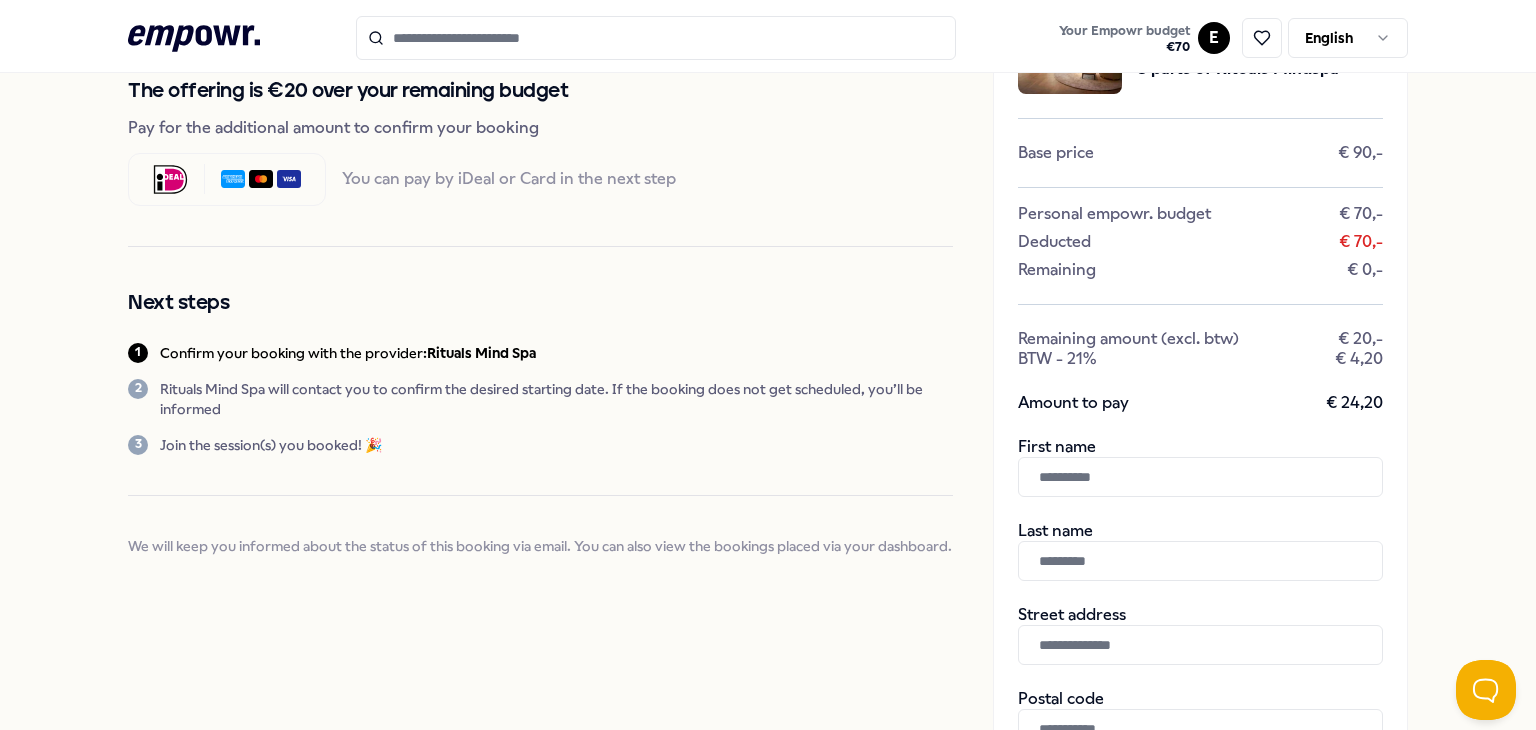 scroll, scrollTop: 0, scrollLeft: 0, axis: both 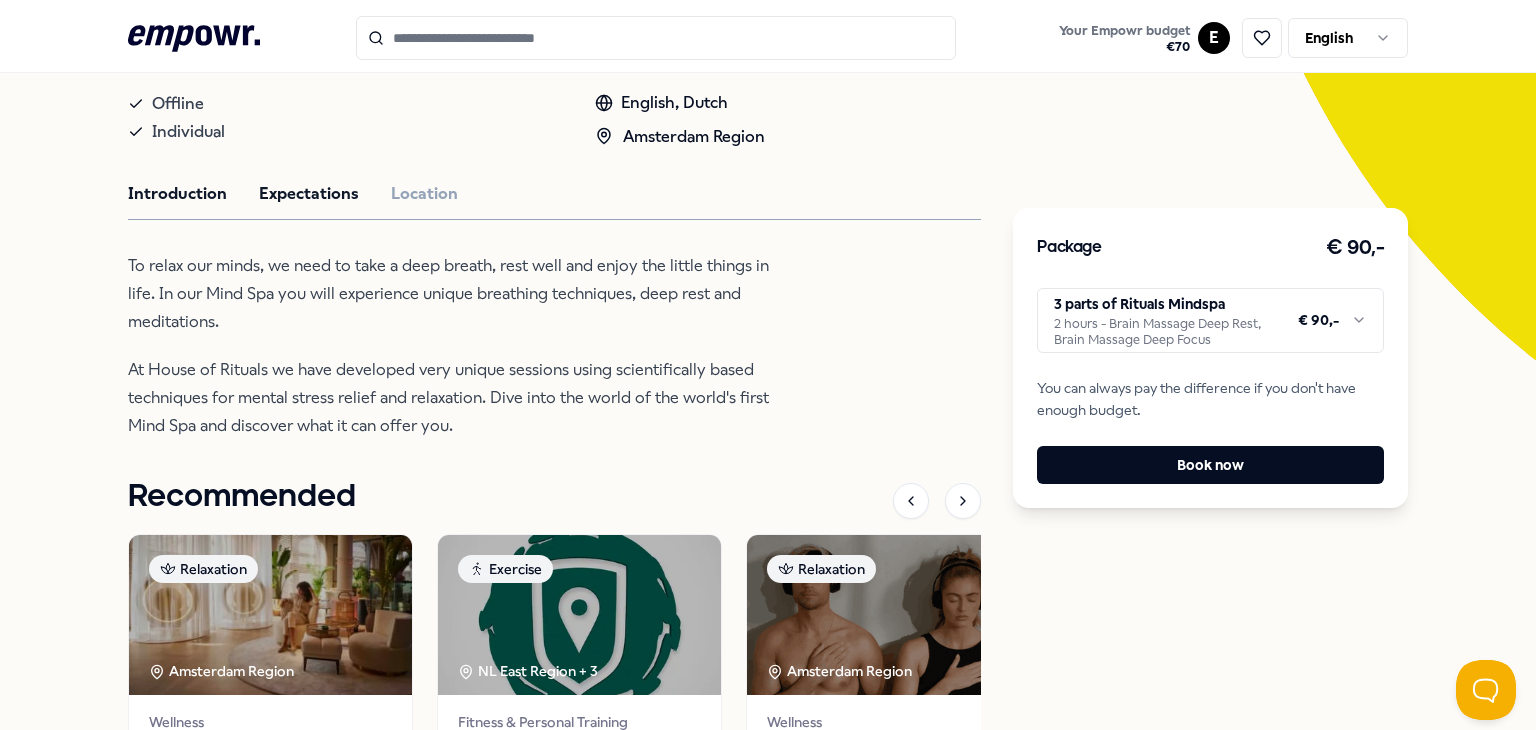 click on "Expectations" at bounding box center [309, 194] 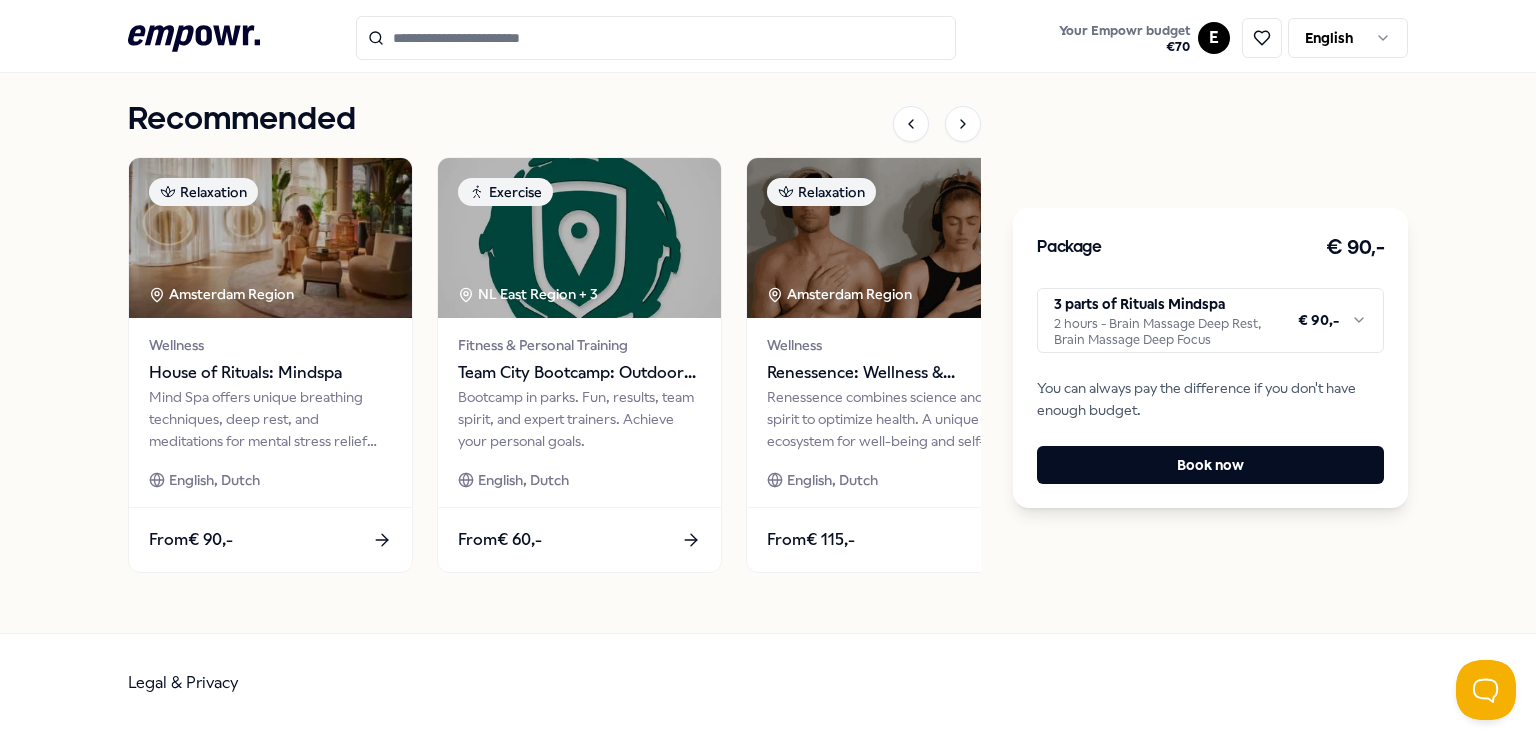 scroll, scrollTop: 1498, scrollLeft: 0, axis: vertical 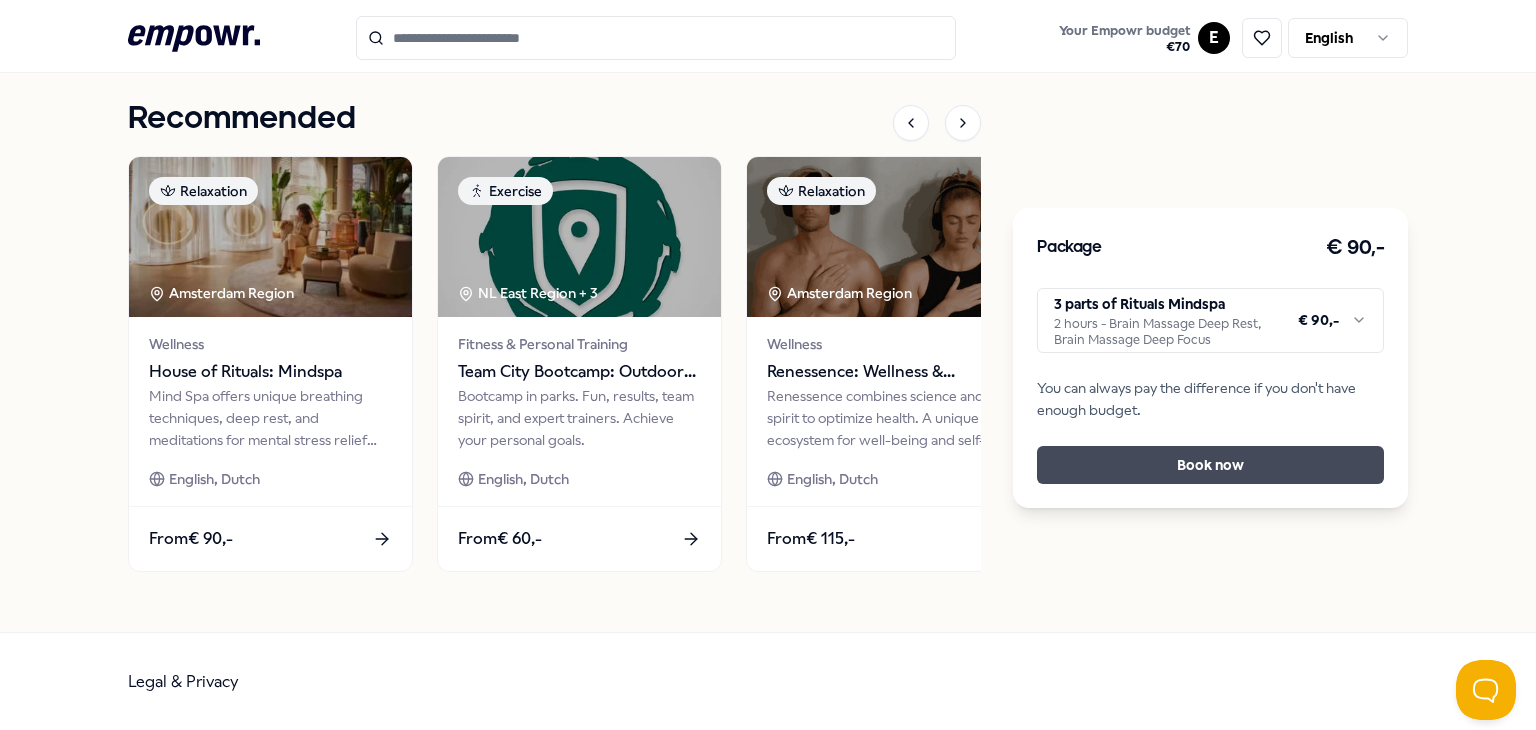 click on "Book now" at bounding box center (1210, 465) 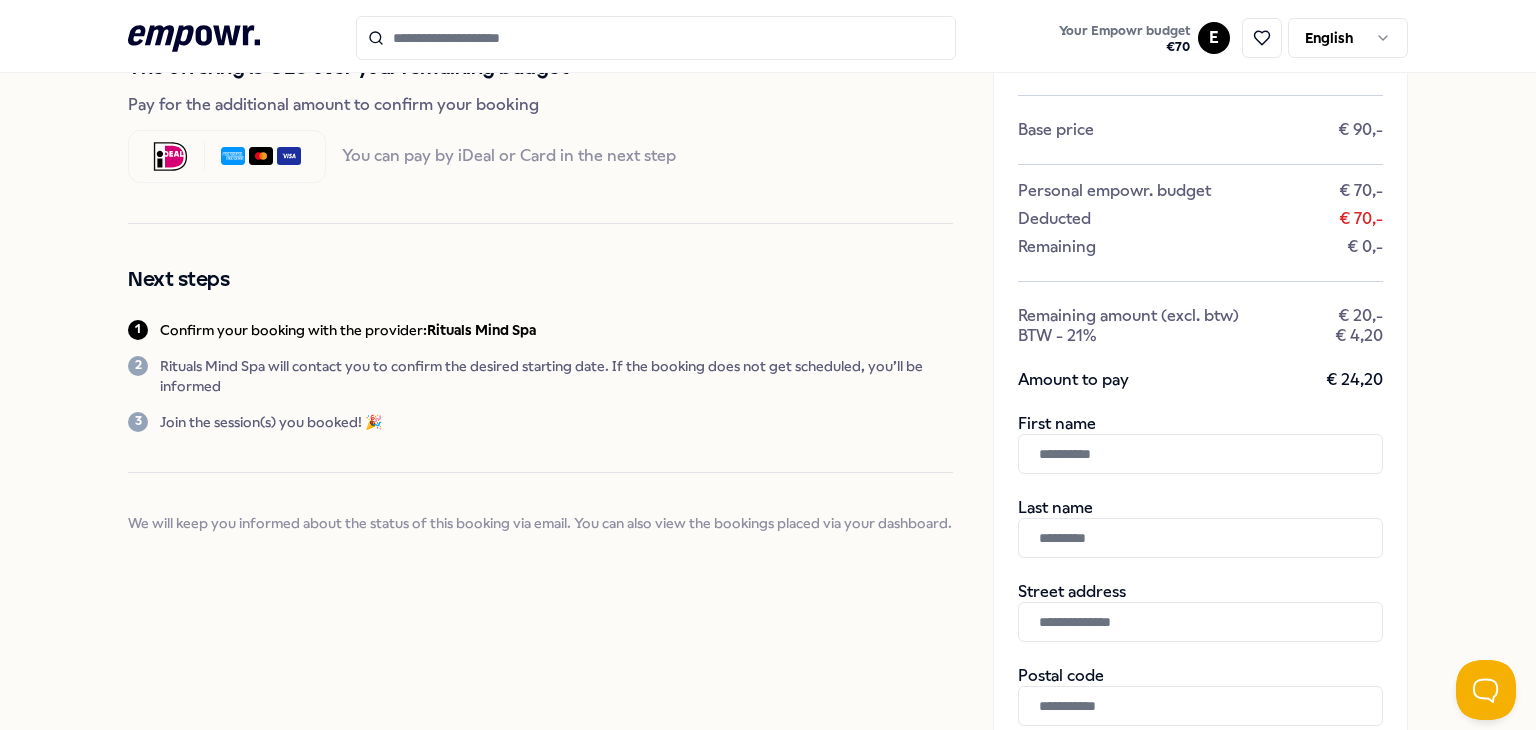scroll, scrollTop: 300, scrollLeft: 0, axis: vertical 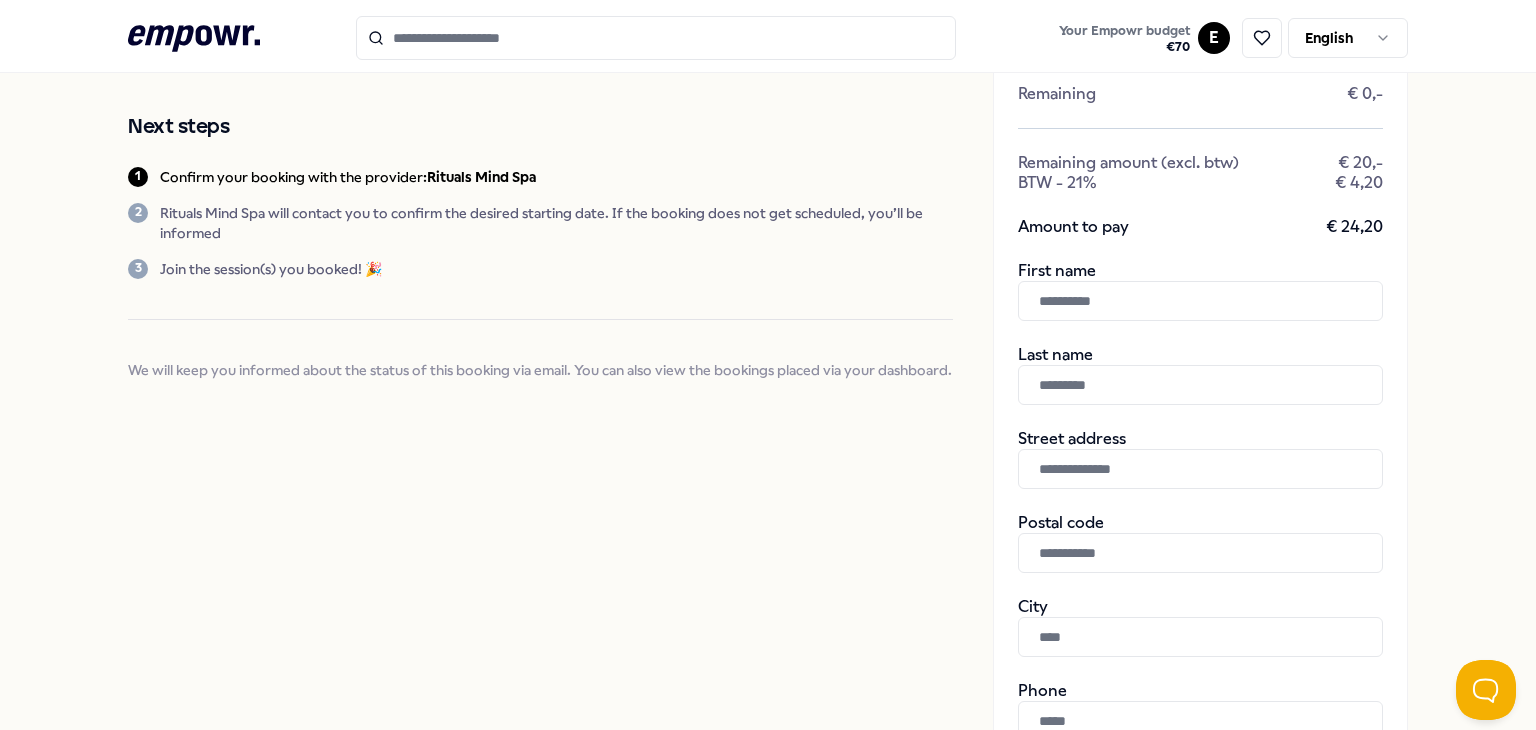 click at bounding box center [1200, 301] 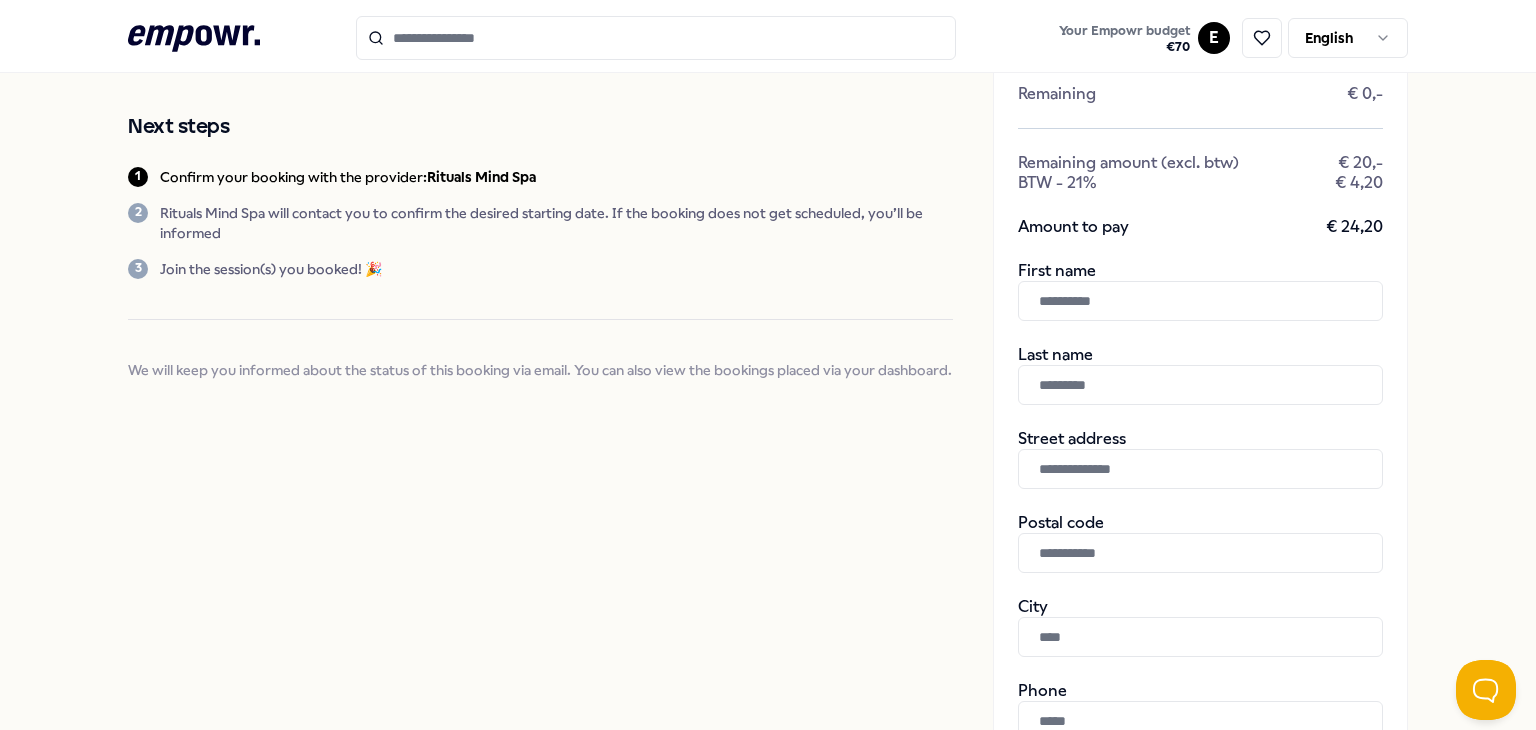 type on "*****" 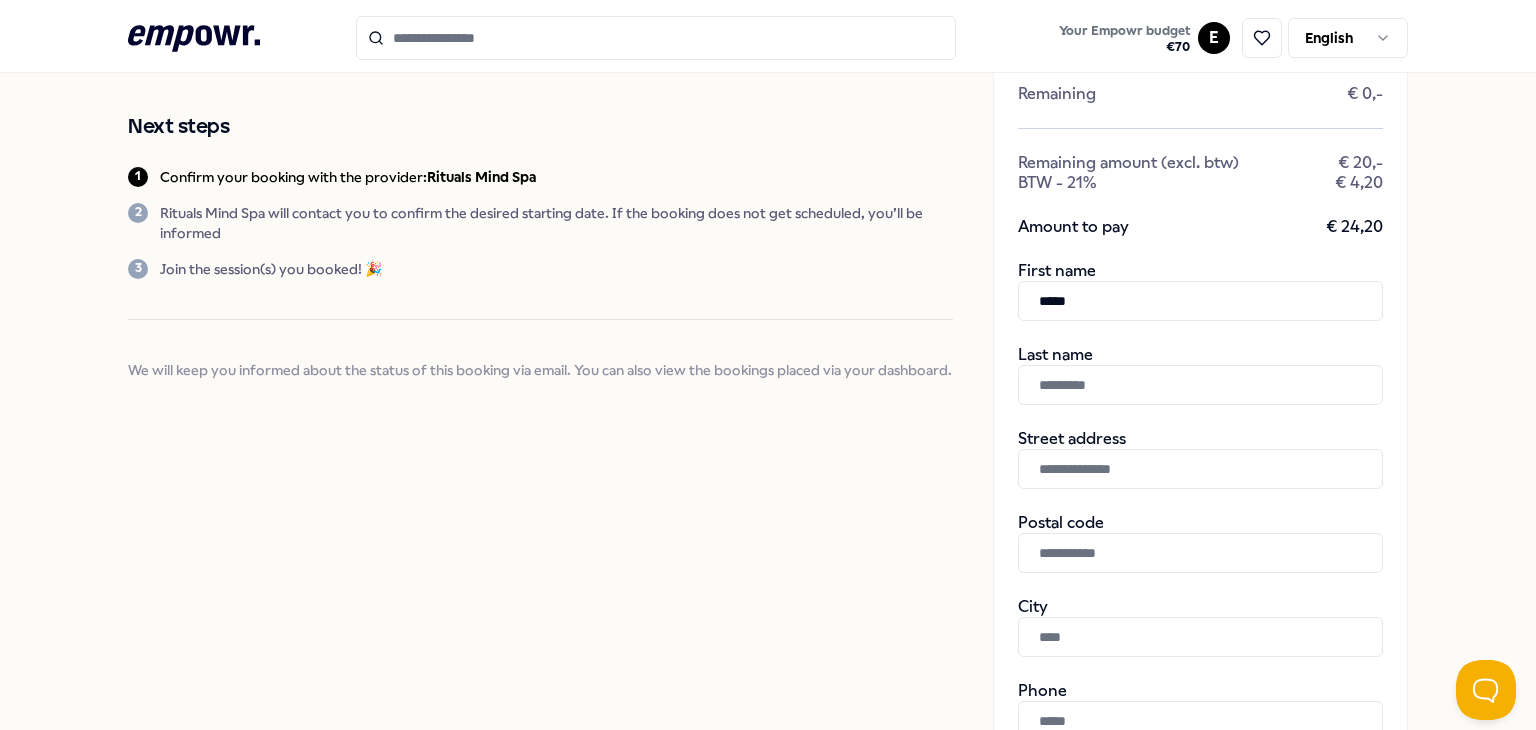 type on "******" 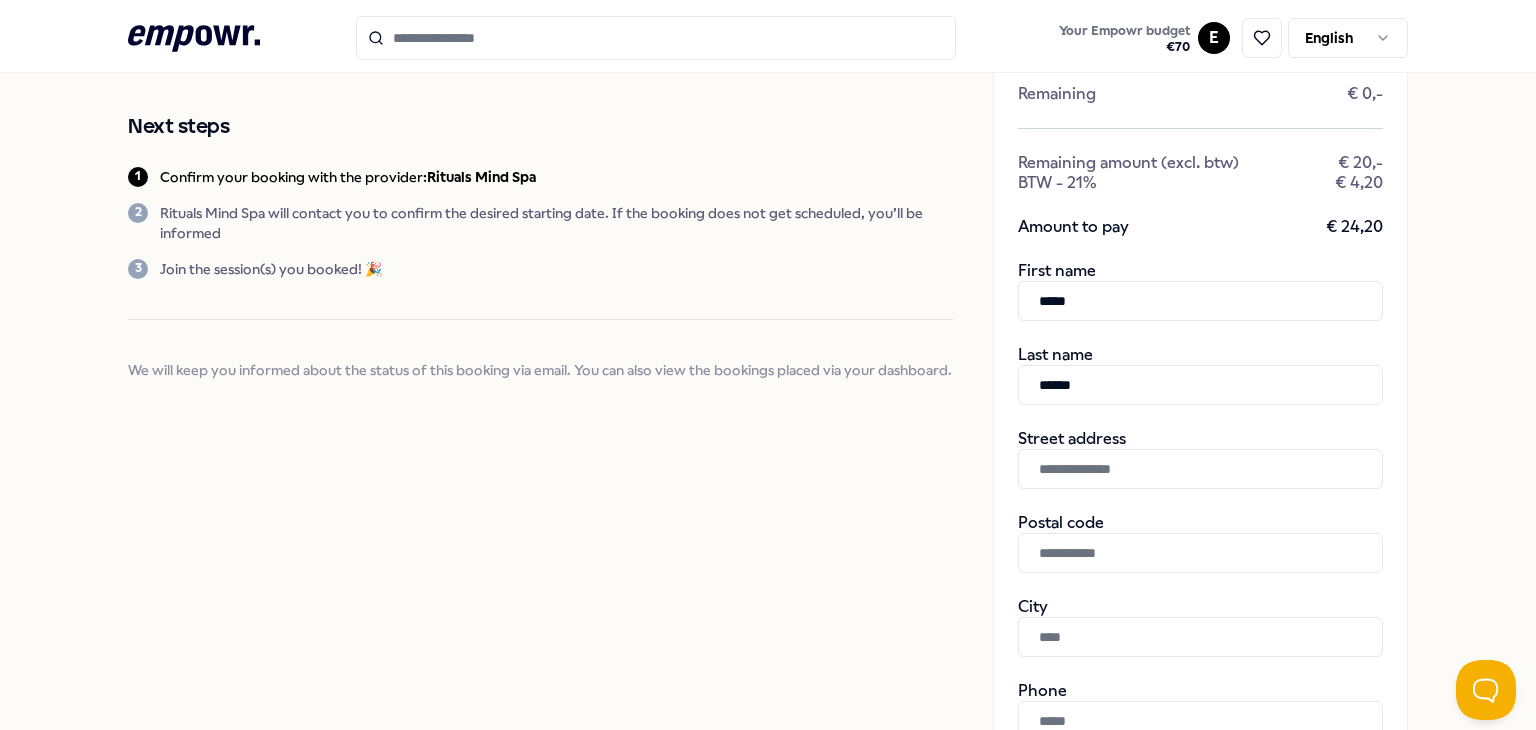 type on "**********" 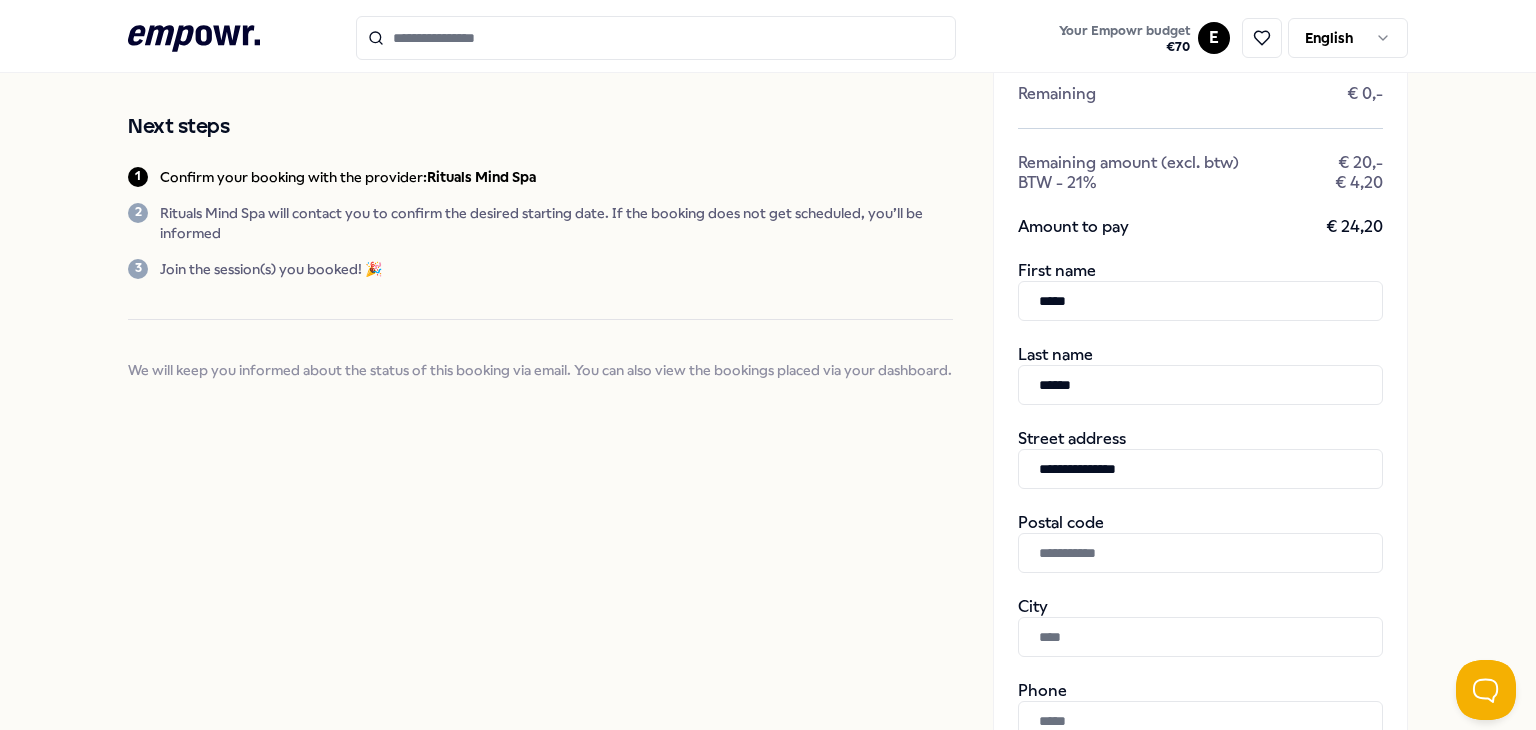 type on "******" 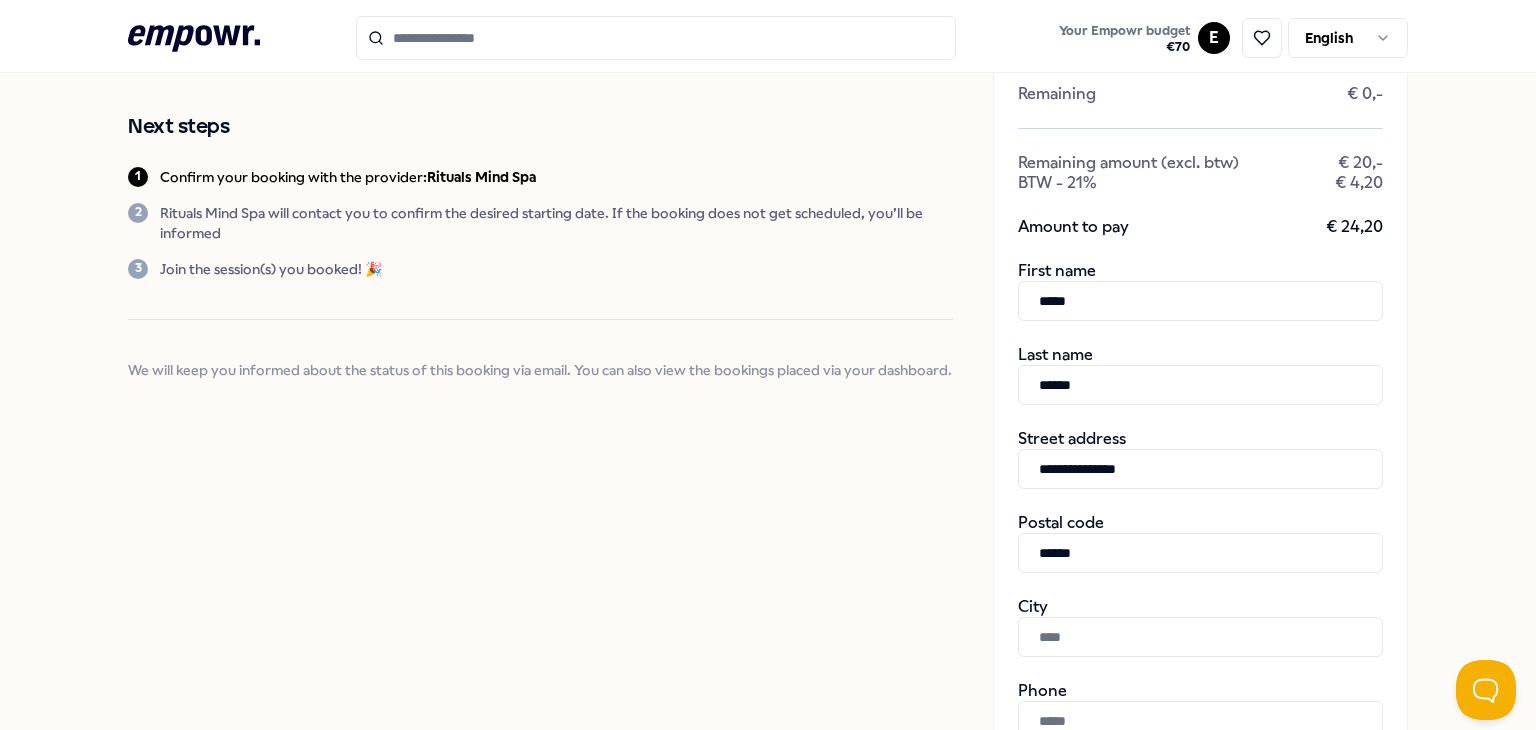 type on "**********" 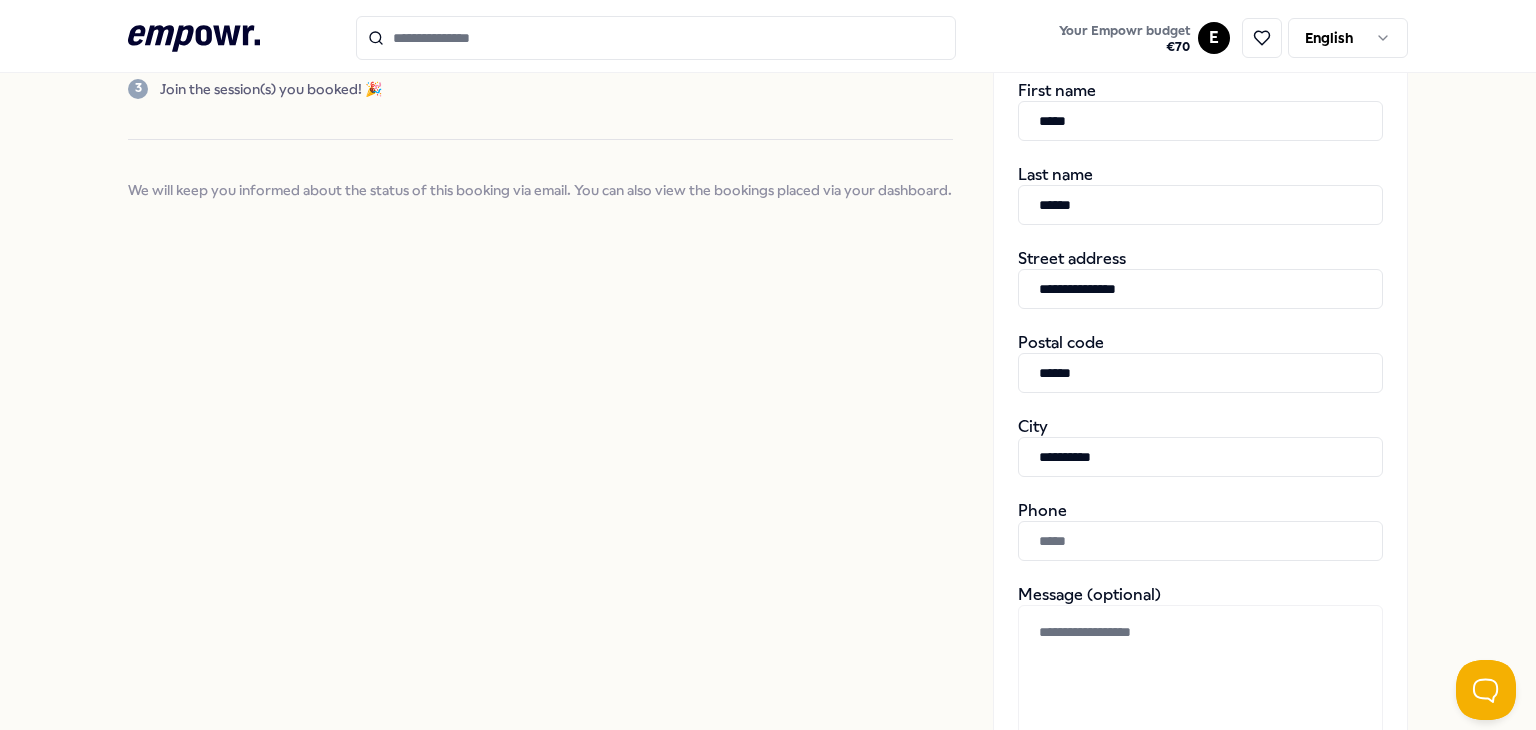 scroll, scrollTop: 600, scrollLeft: 0, axis: vertical 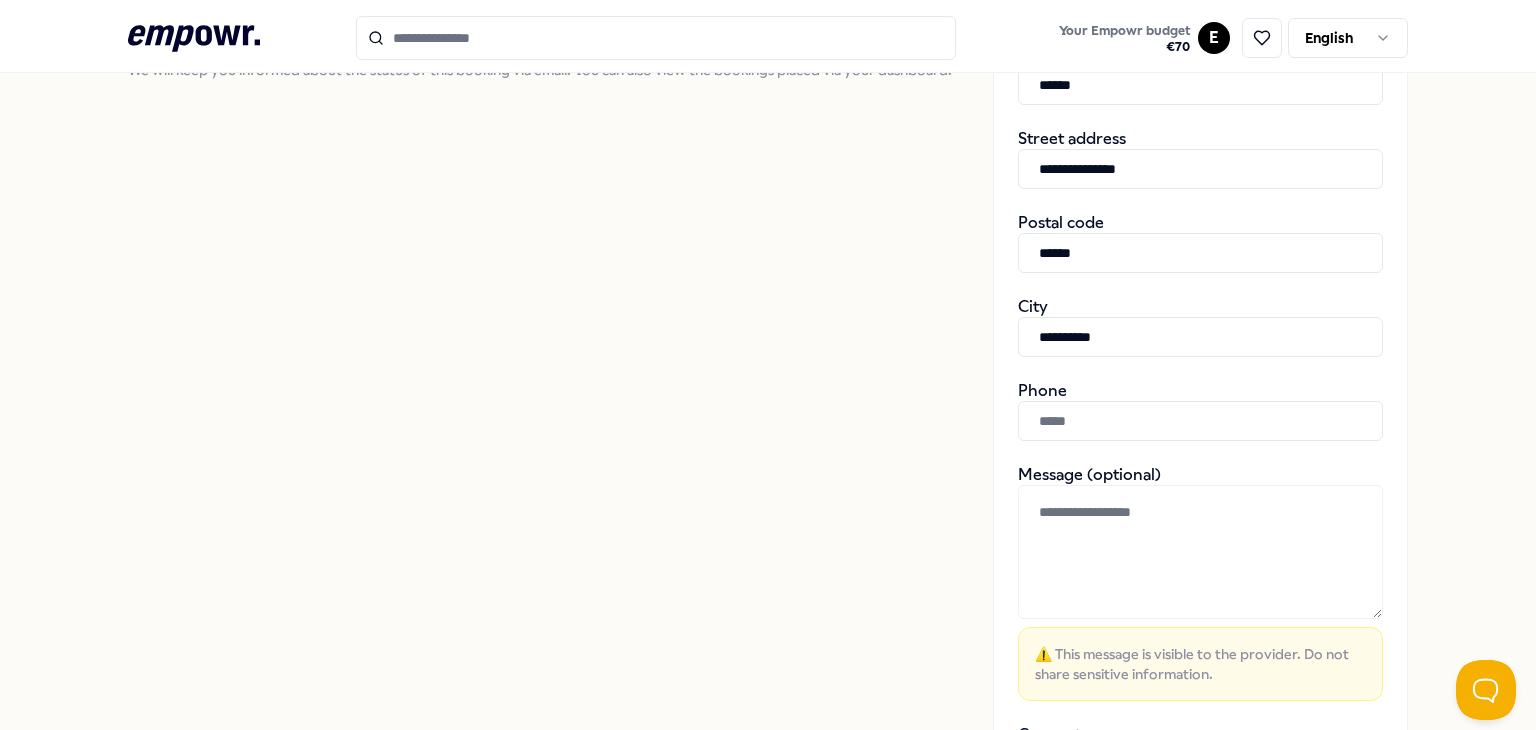 click at bounding box center [1200, 421] 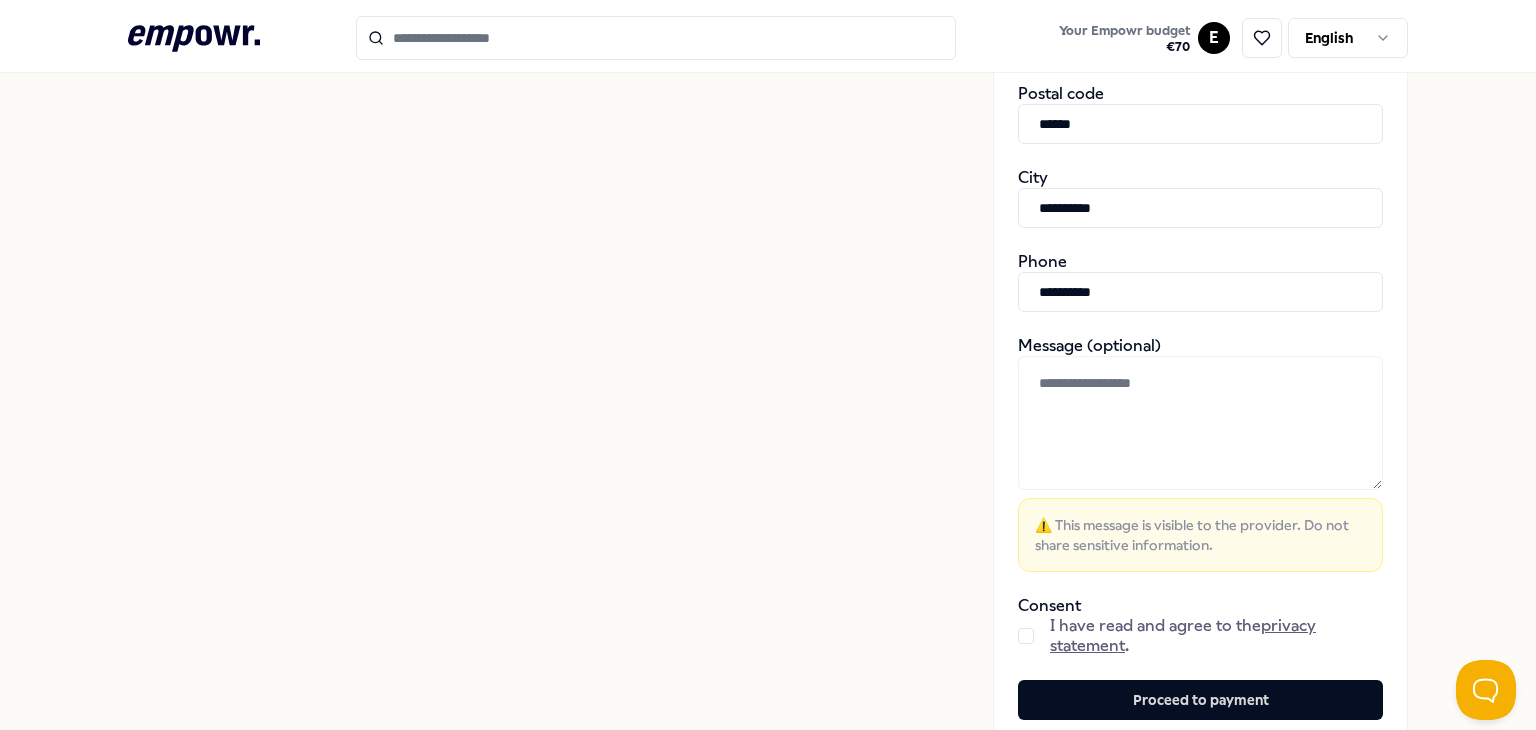 scroll, scrollTop: 889, scrollLeft: 0, axis: vertical 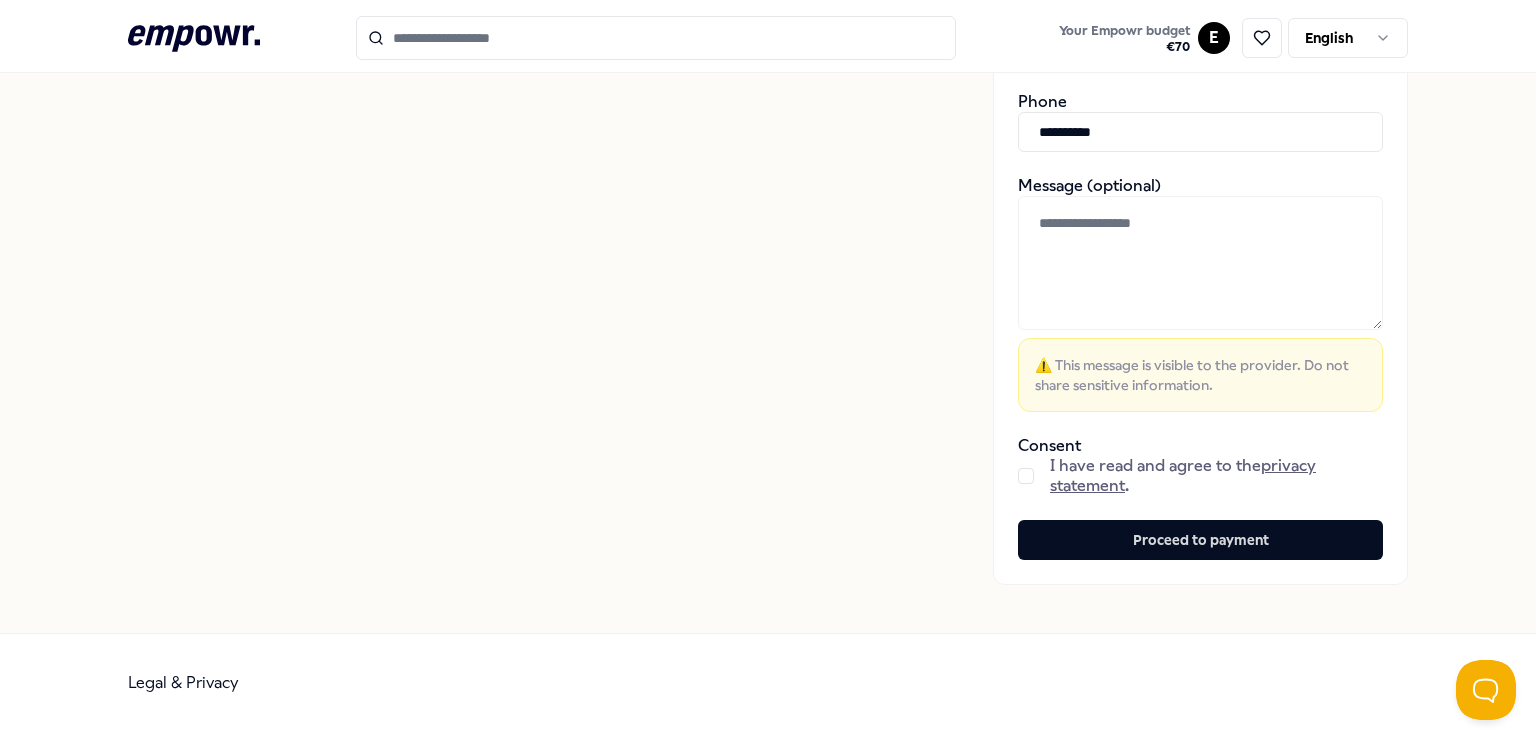 type on "**********" 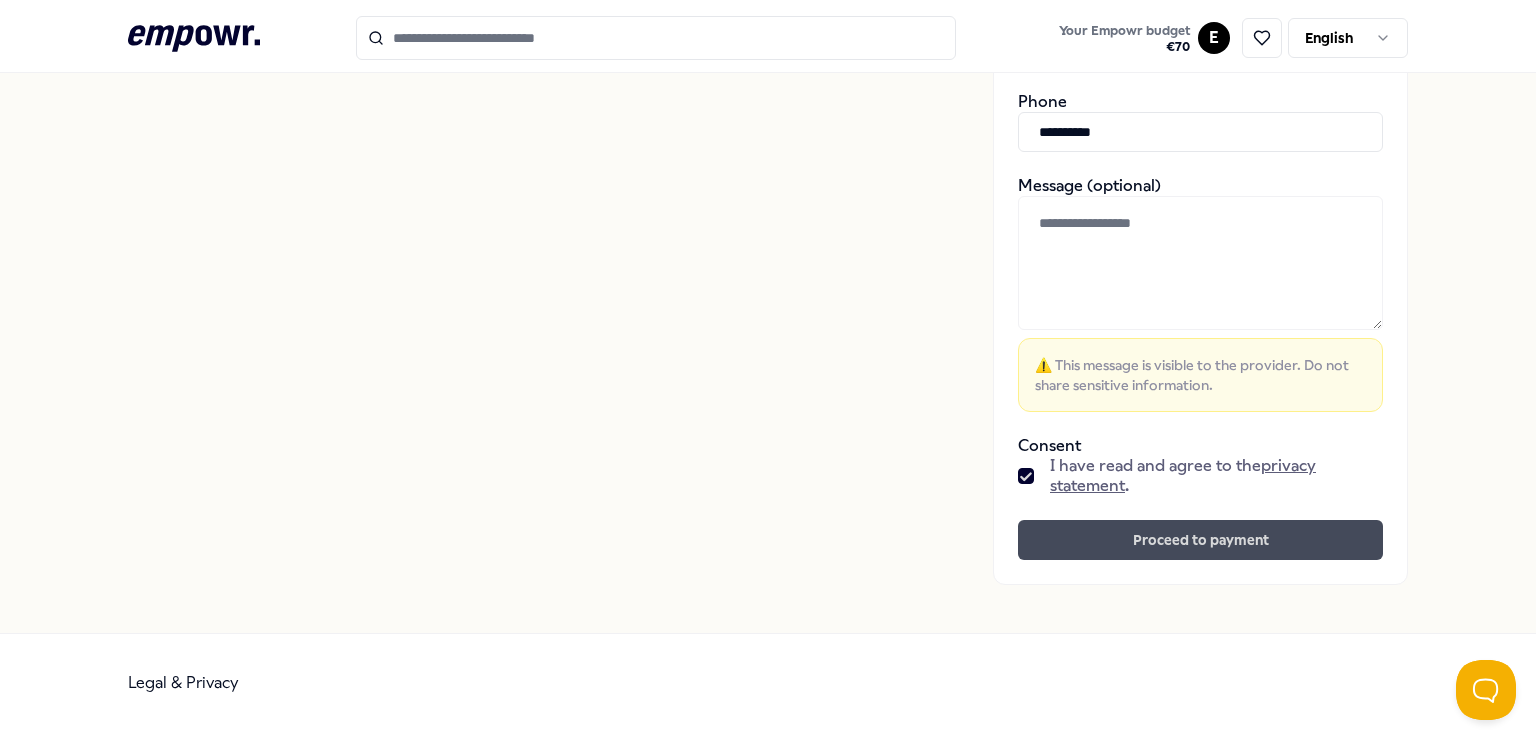 click on "Proceed to payment" at bounding box center [1200, 540] 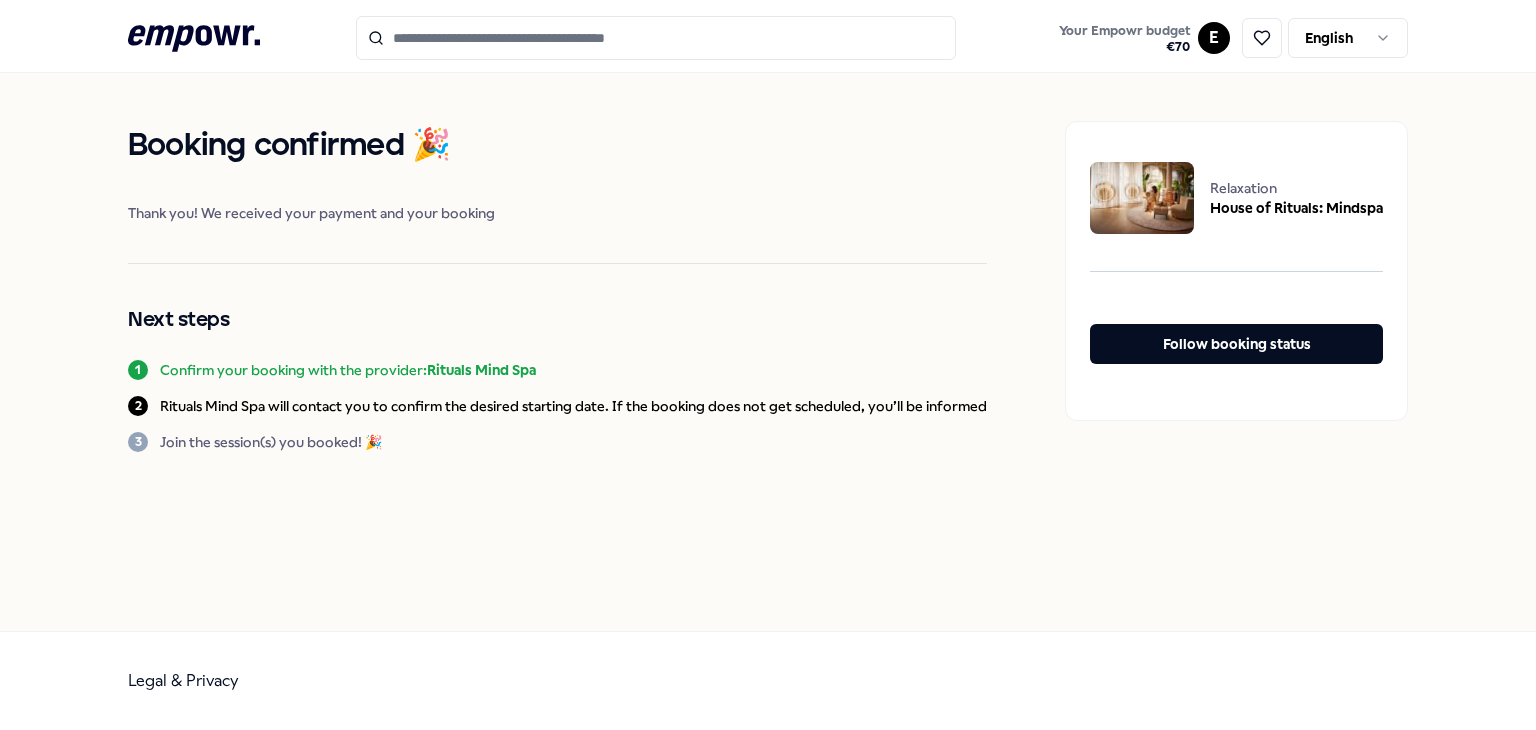 scroll, scrollTop: 0, scrollLeft: 0, axis: both 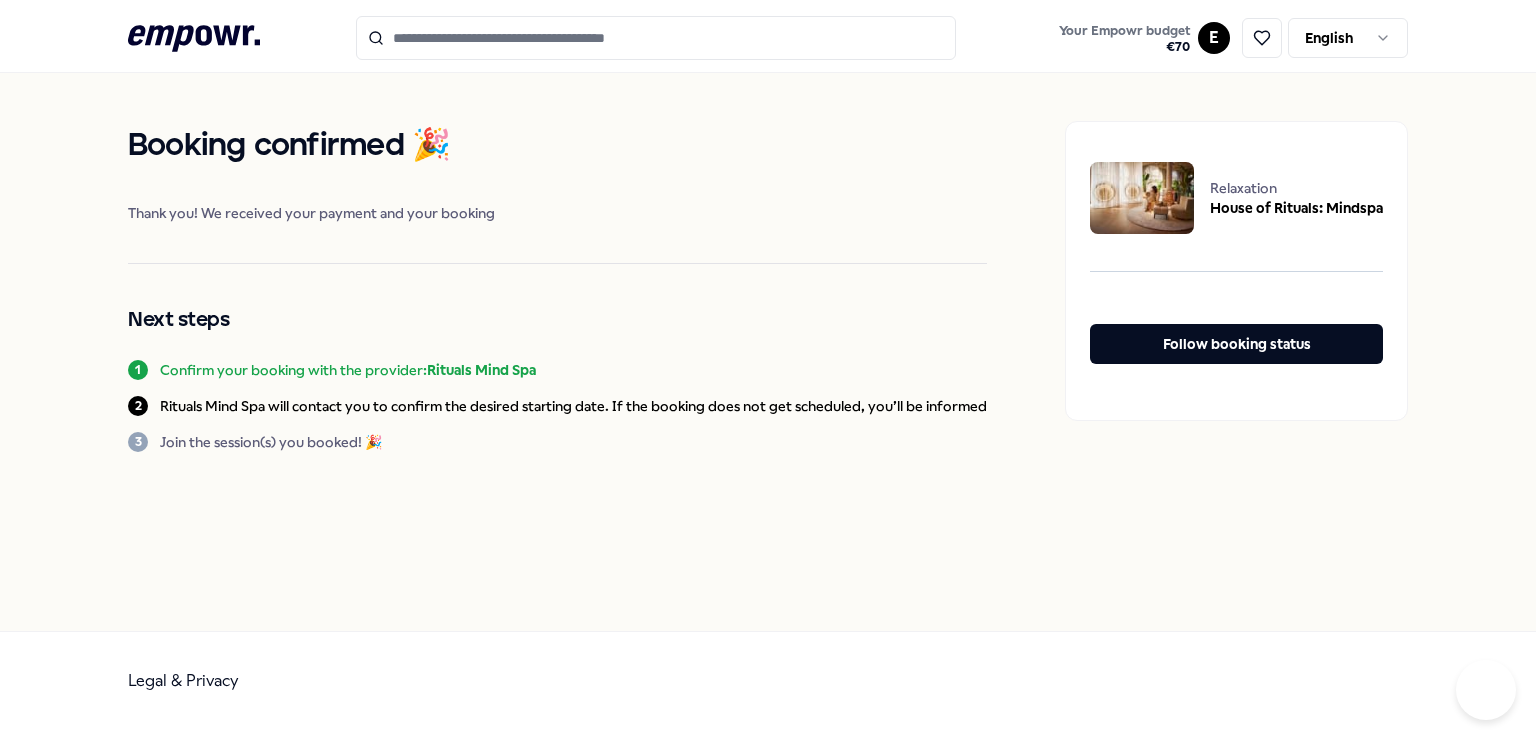 click on "Follow booking status" at bounding box center (1236, 344) 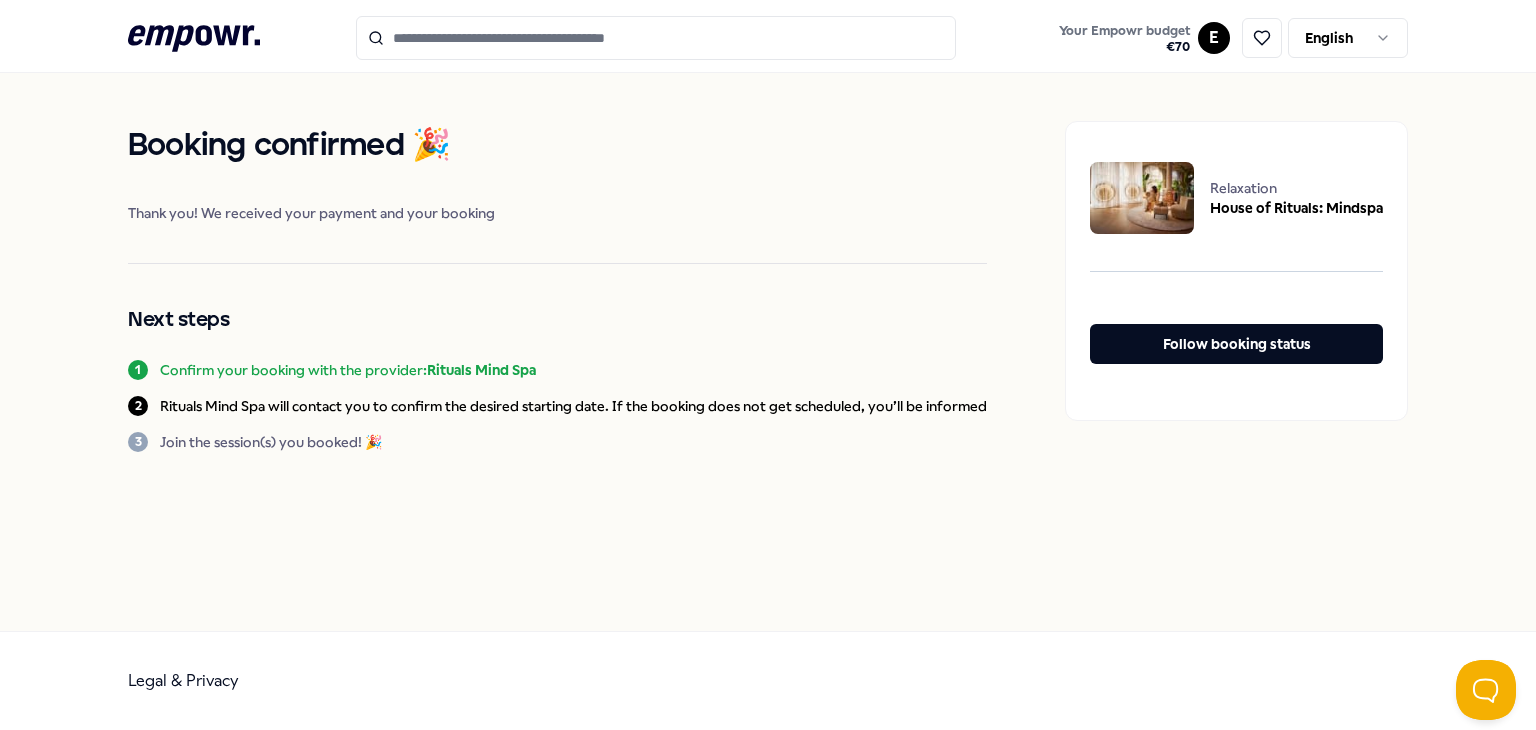 scroll, scrollTop: 0, scrollLeft: 0, axis: both 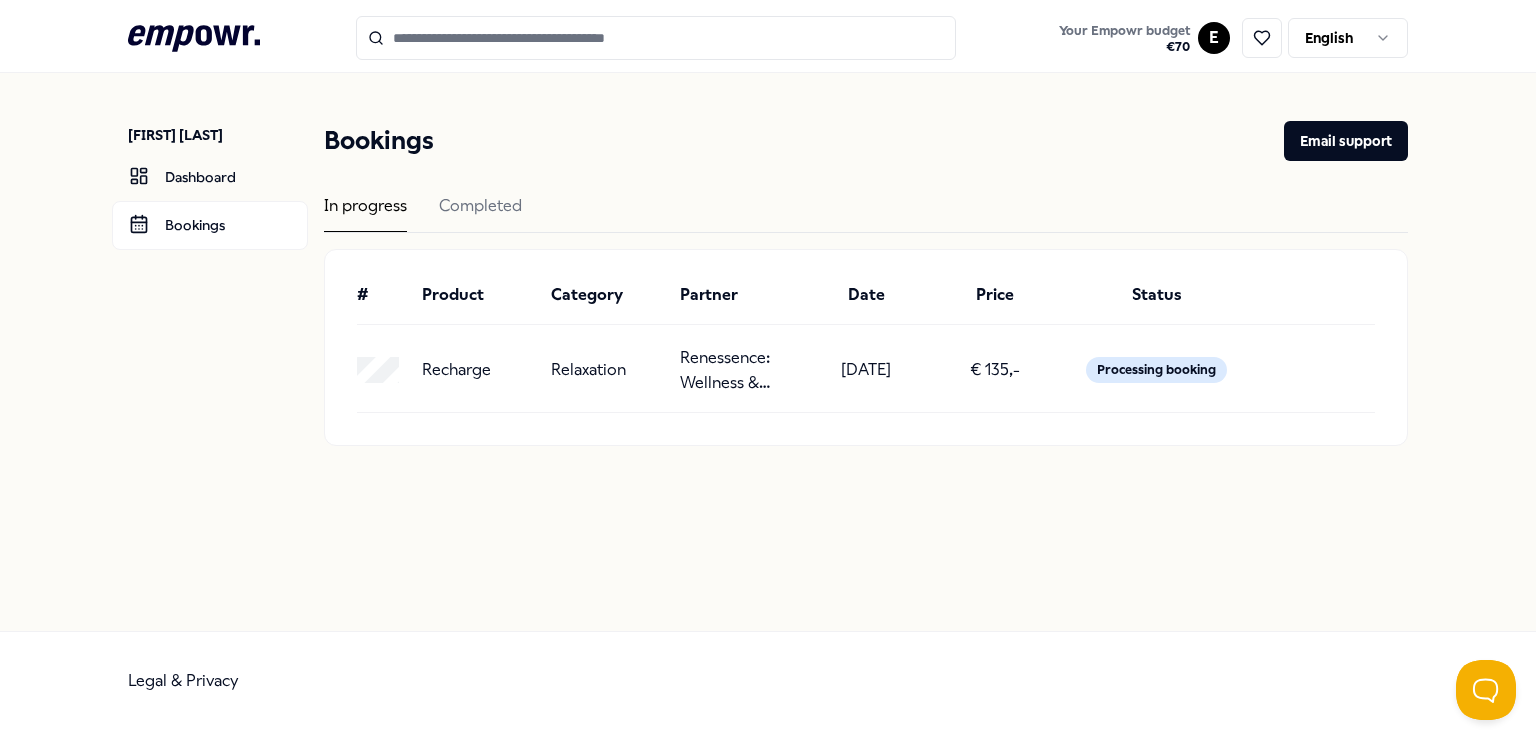 click on "In progress" at bounding box center [365, 212] 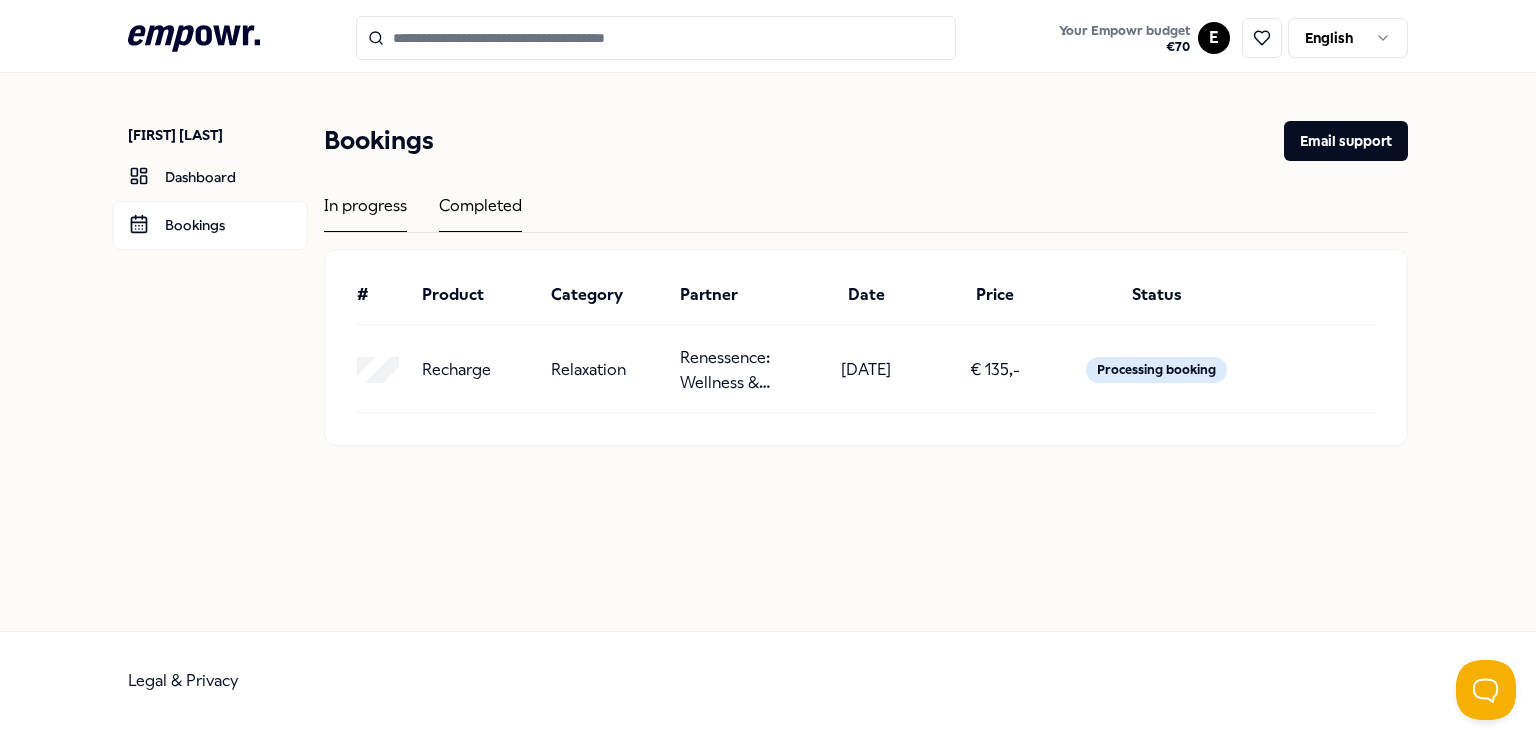 click on "Completed" at bounding box center (480, 212) 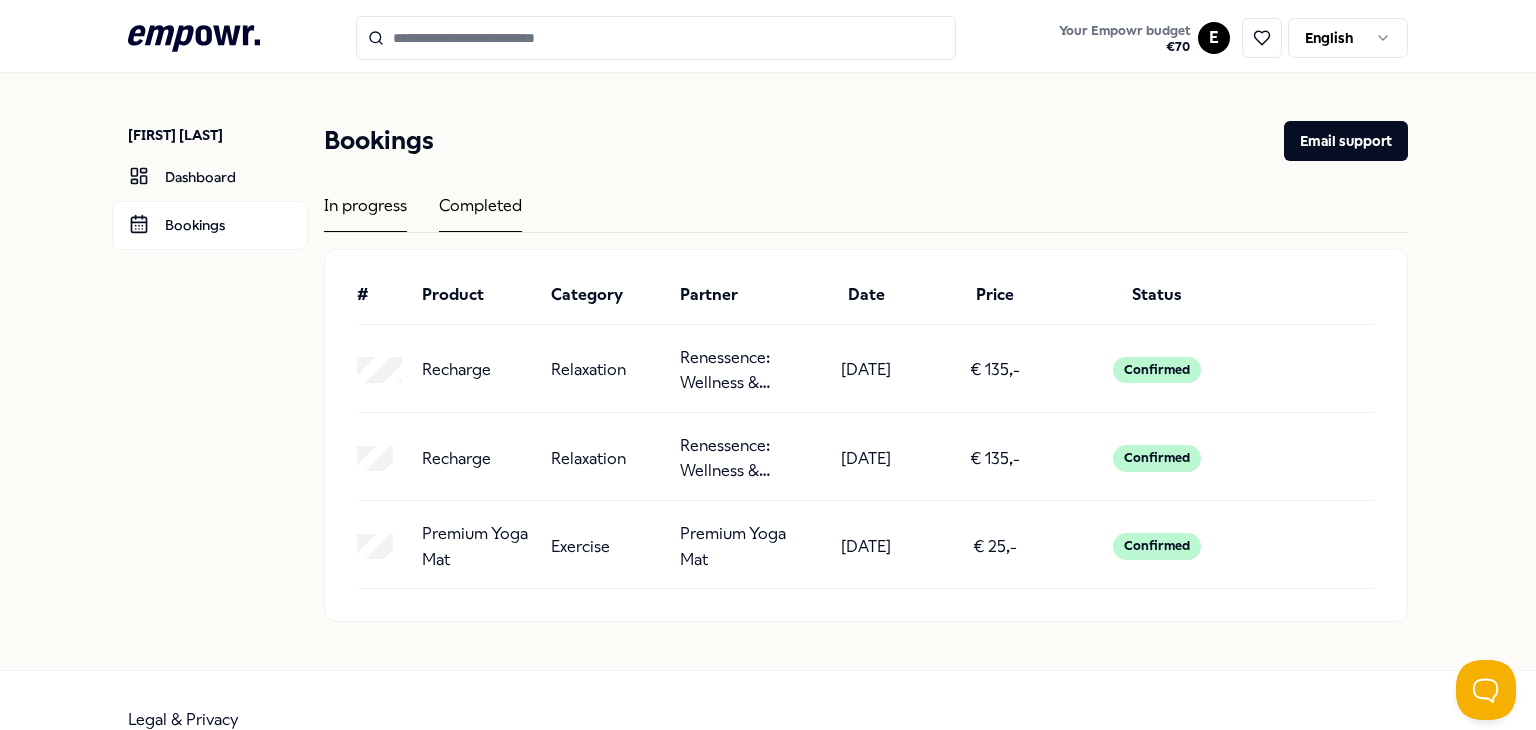 click on "In progress" at bounding box center [365, 212] 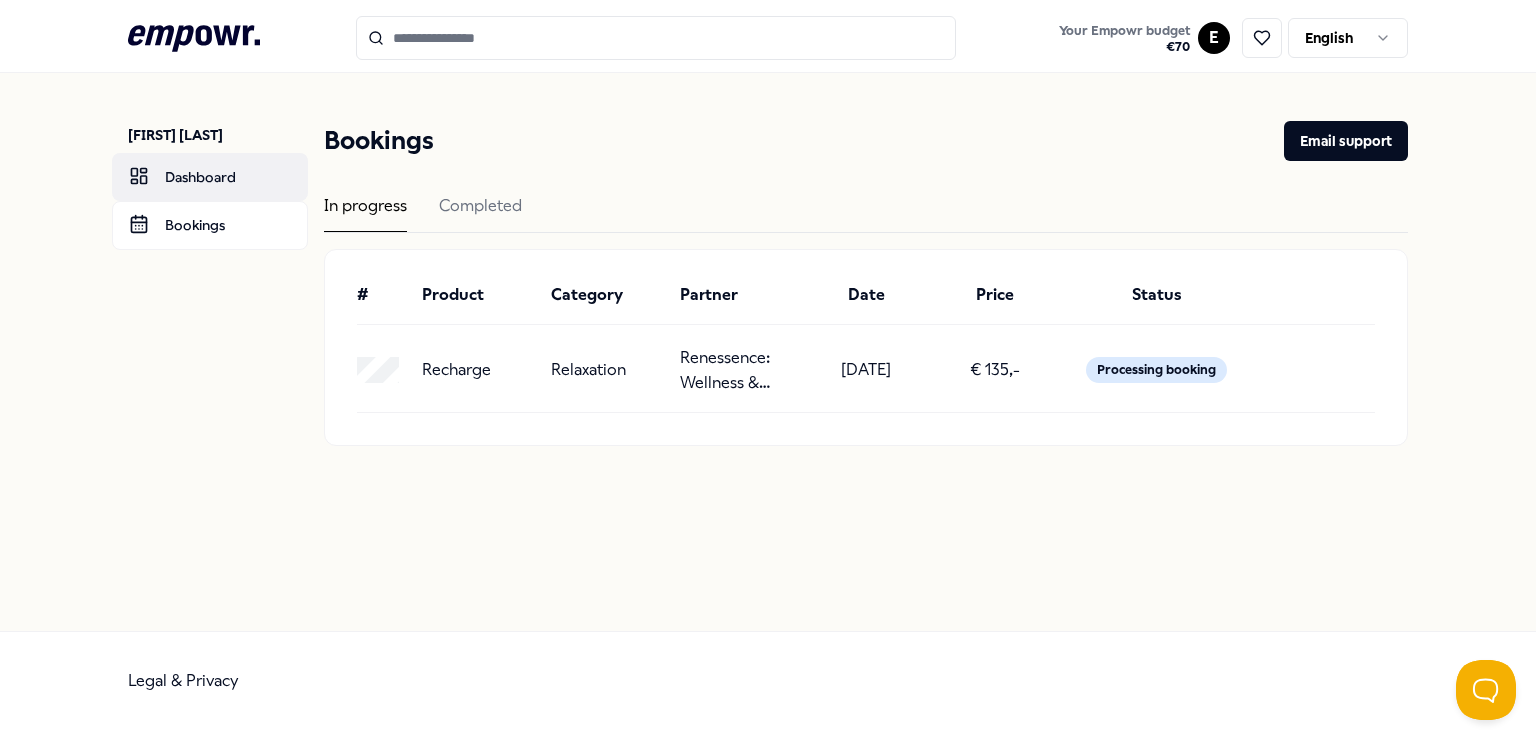 click on "Dashboard" at bounding box center [210, 177] 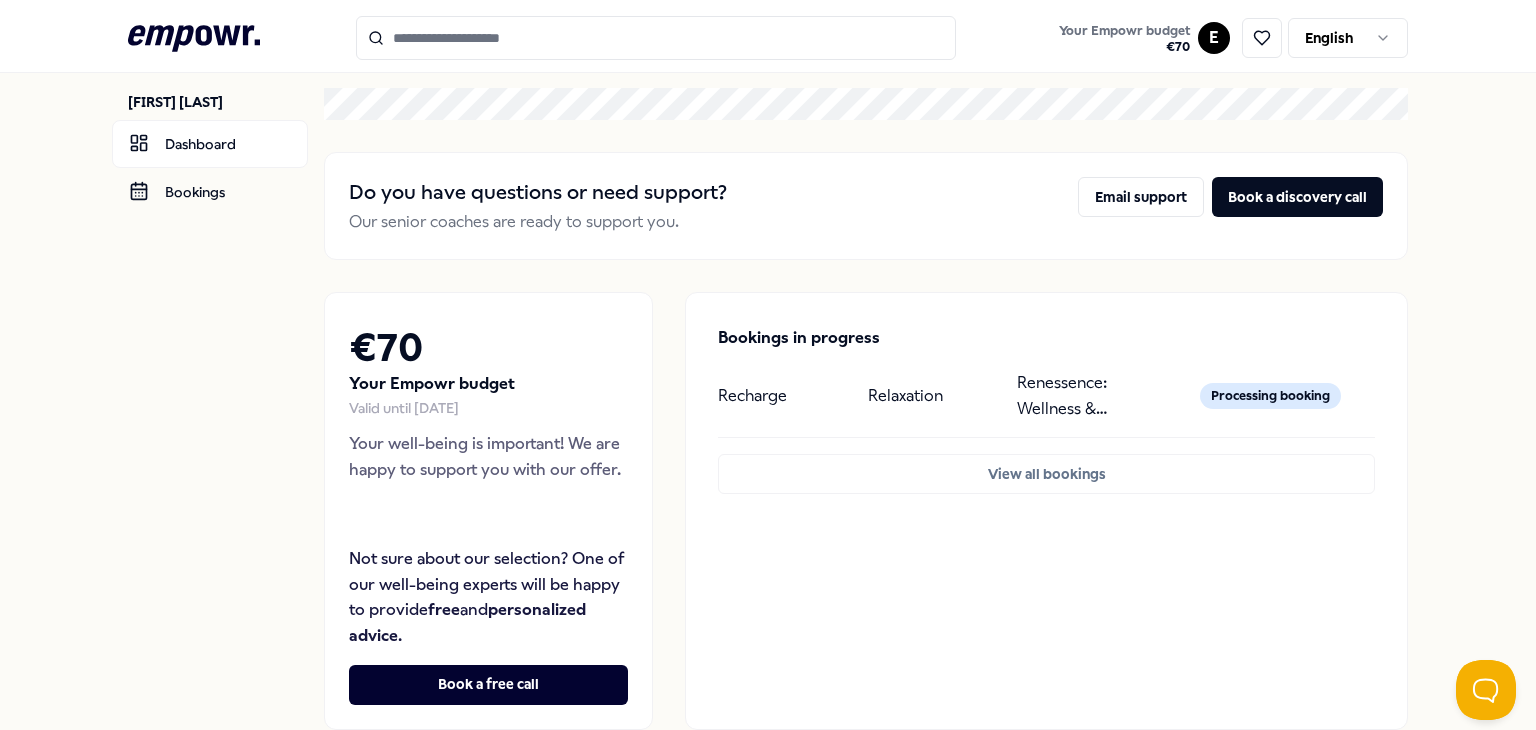 scroll, scrollTop: 0, scrollLeft: 0, axis: both 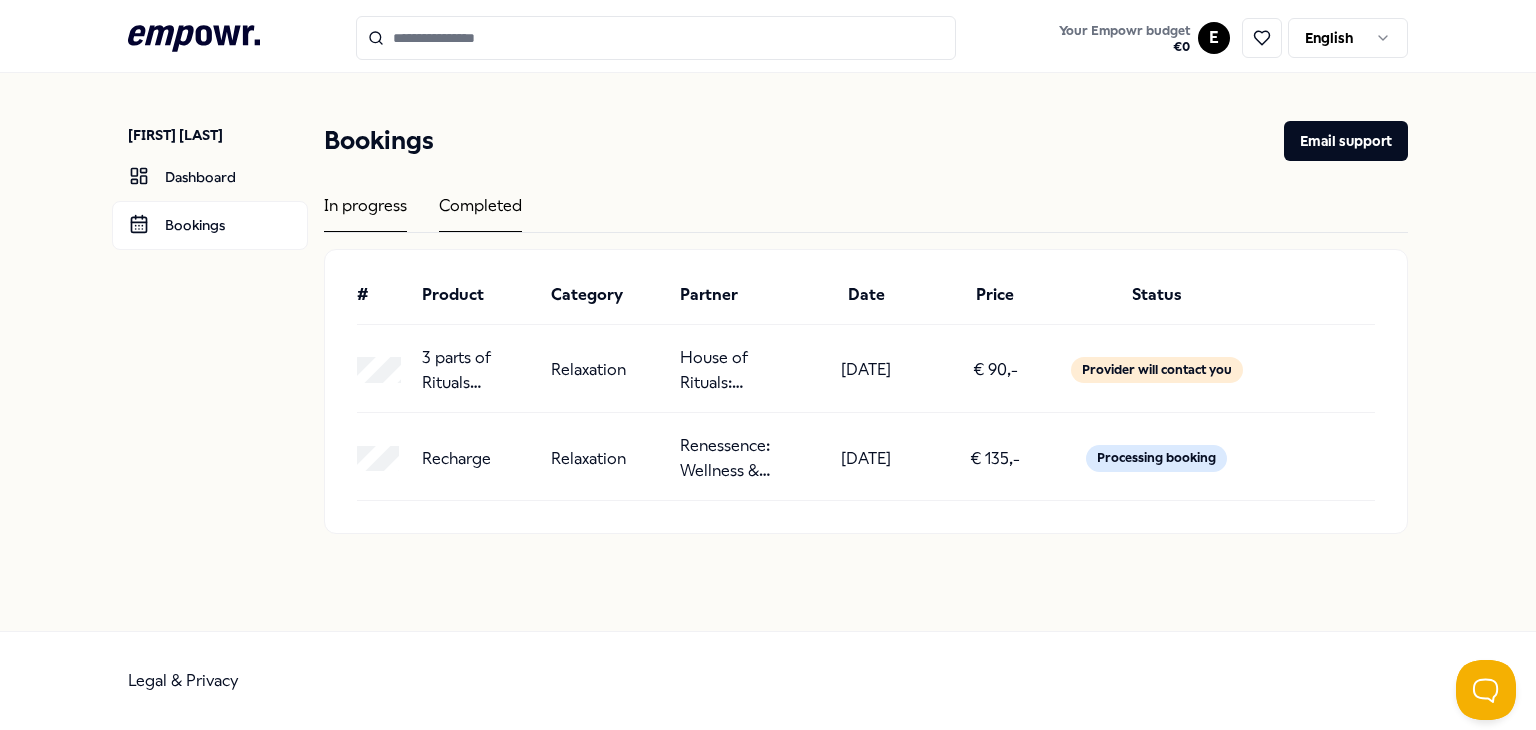 click on "Completed" at bounding box center [480, 212] 